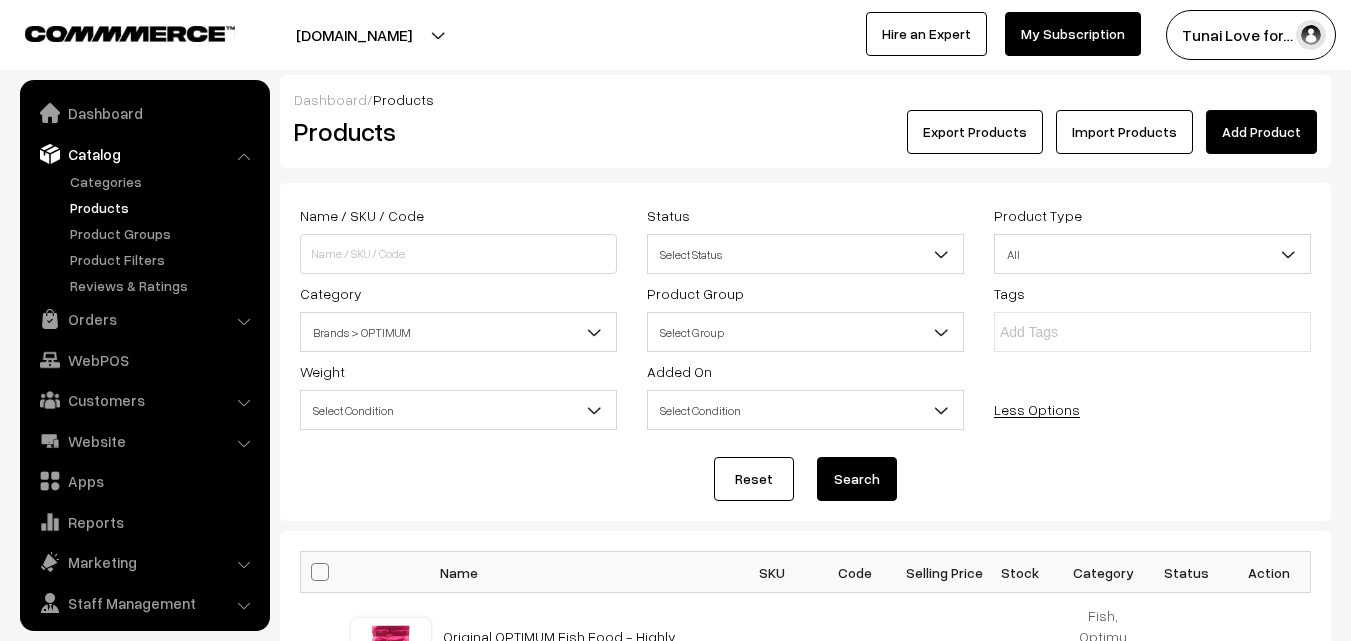 scroll, scrollTop: 1000, scrollLeft: 0, axis: vertical 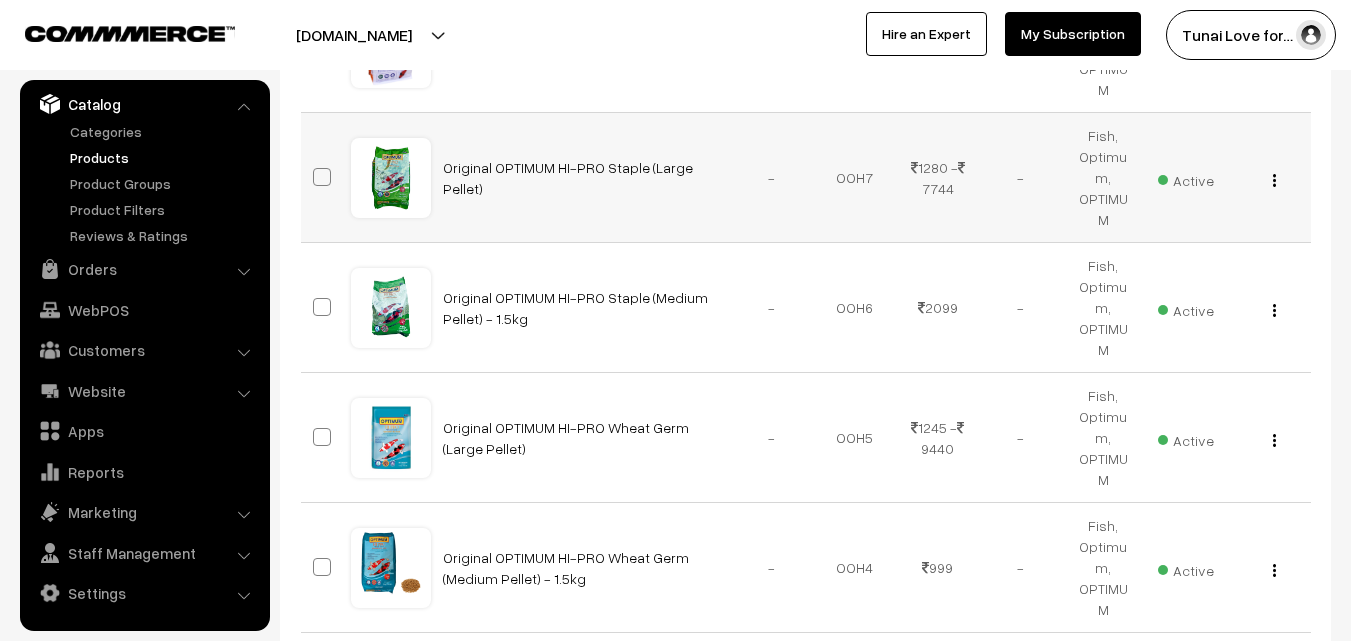 click on "Original OPTIMUM HI-PRO Staple (Large Pellet)" at bounding box center [581, 178] 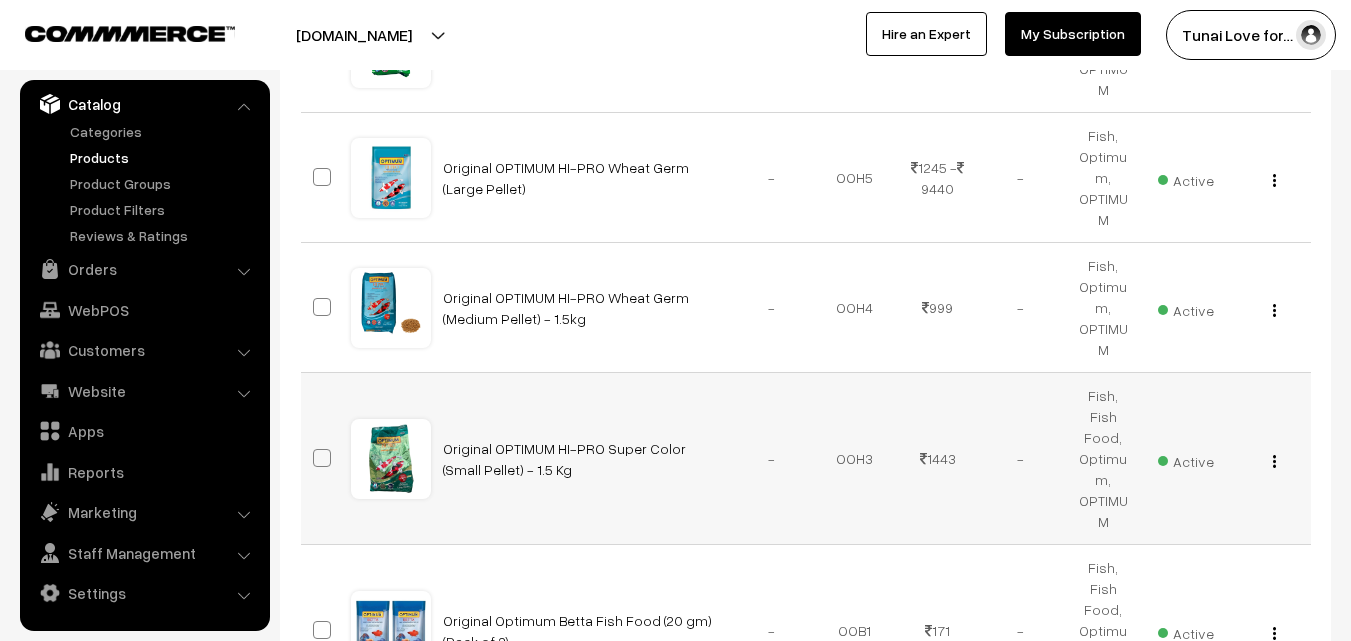 scroll, scrollTop: 1261, scrollLeft: 0, axis: vertical 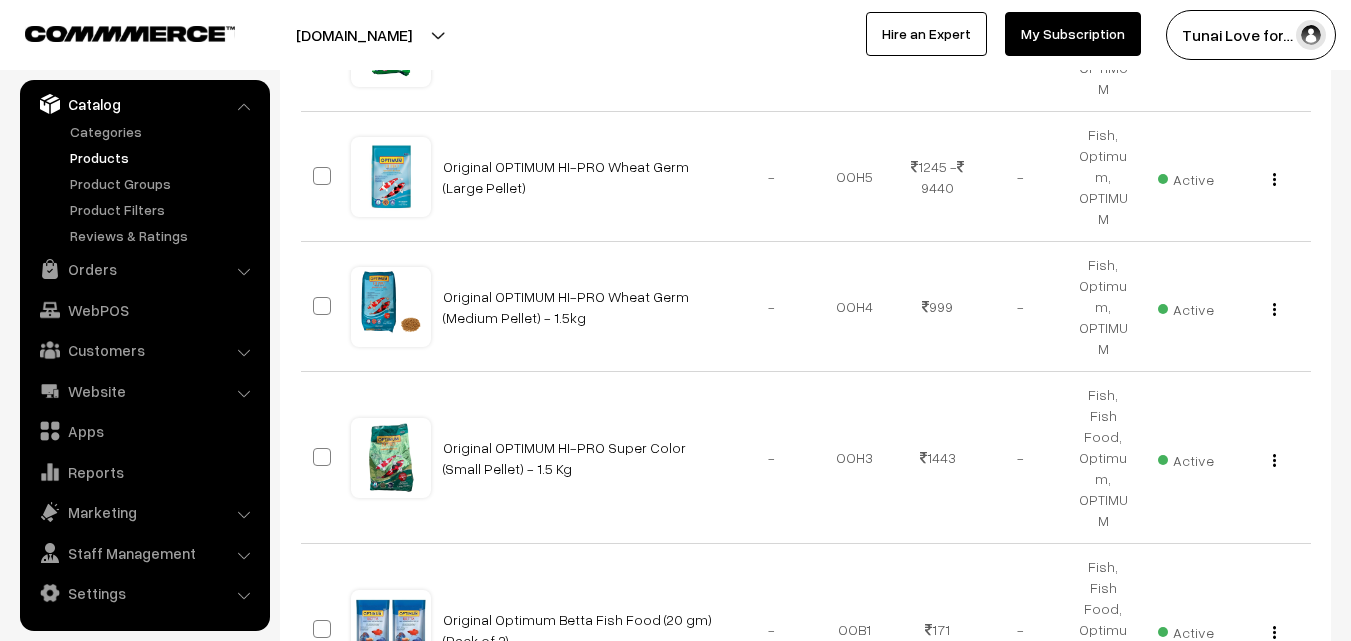 click on "10" at bounding box center [445, 767] 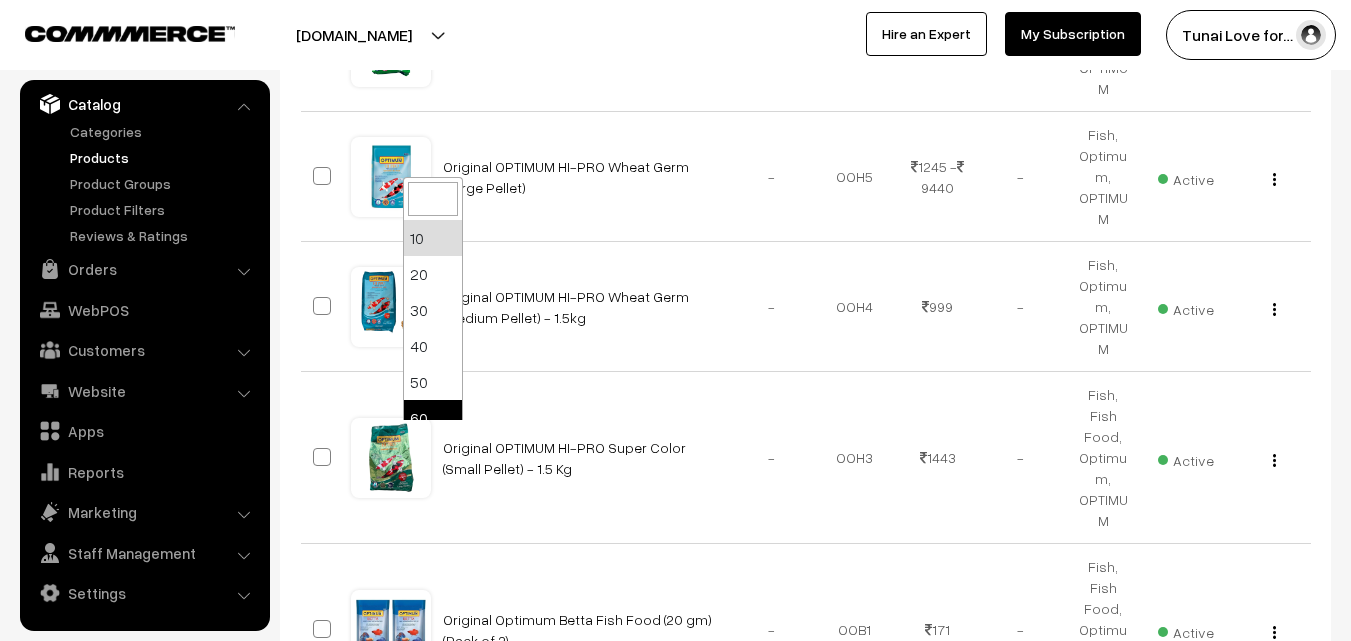 select on "60" 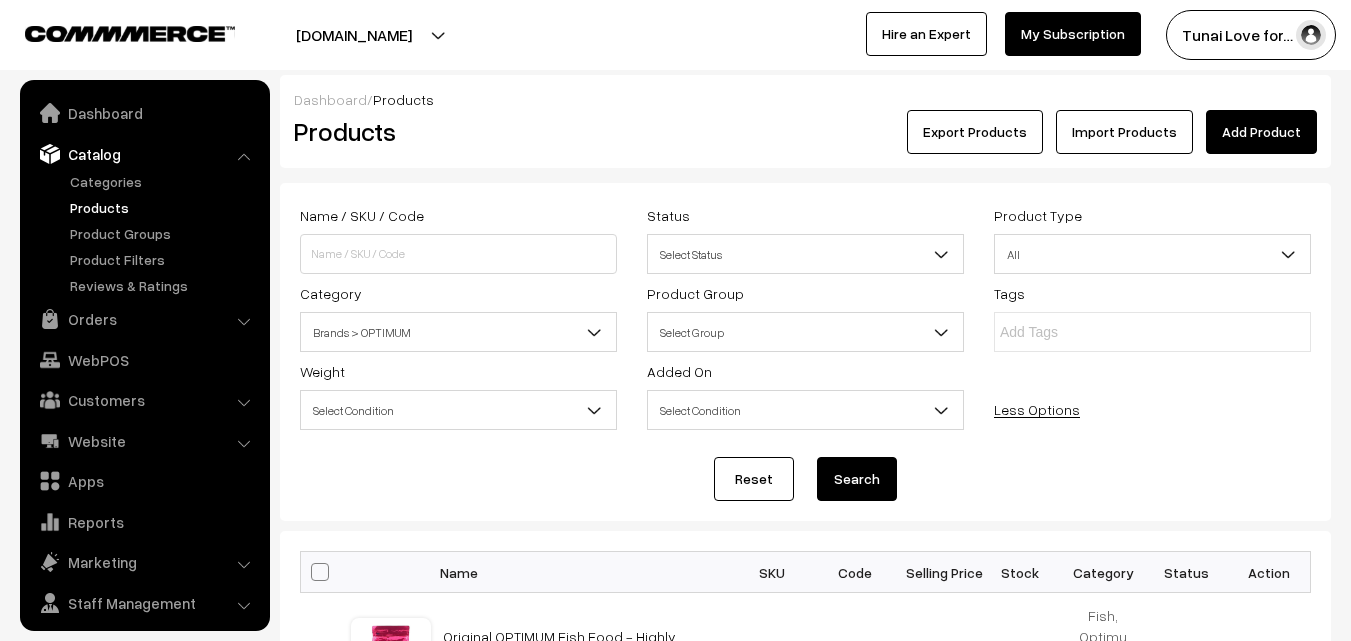 scroll, scrollTop: 0, scrollLeft: 0, axis: both 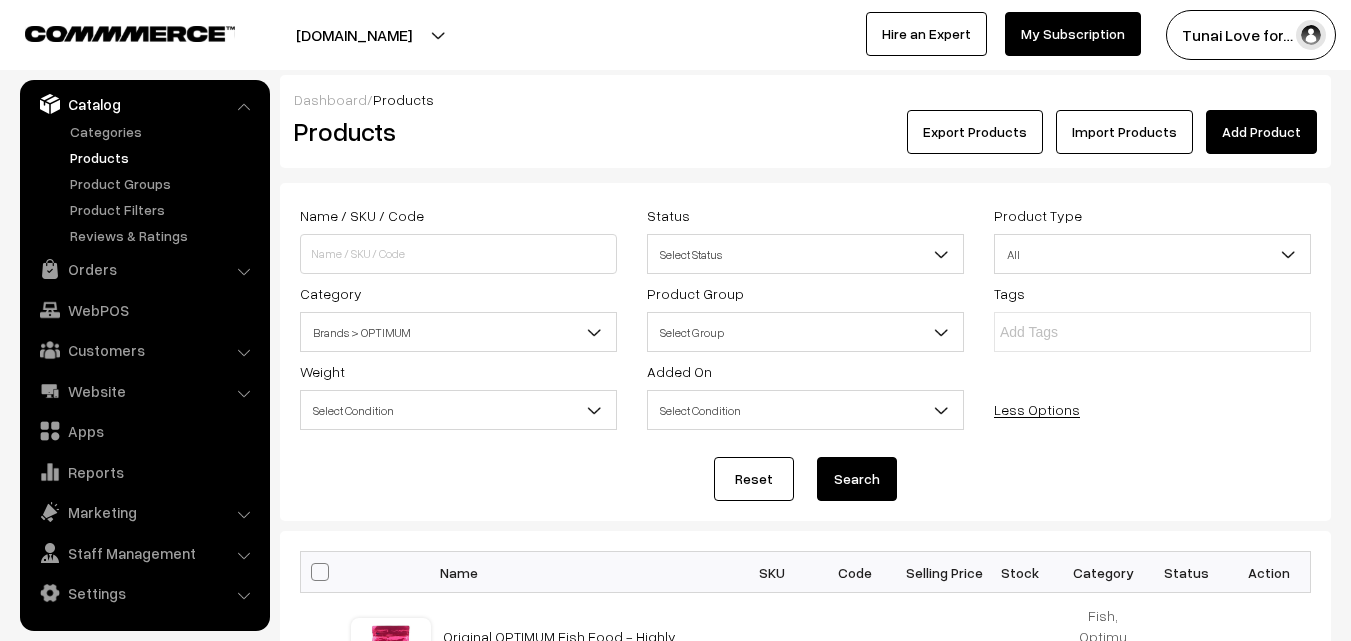 click on "Add Product" at bounding box center (1261, 132) 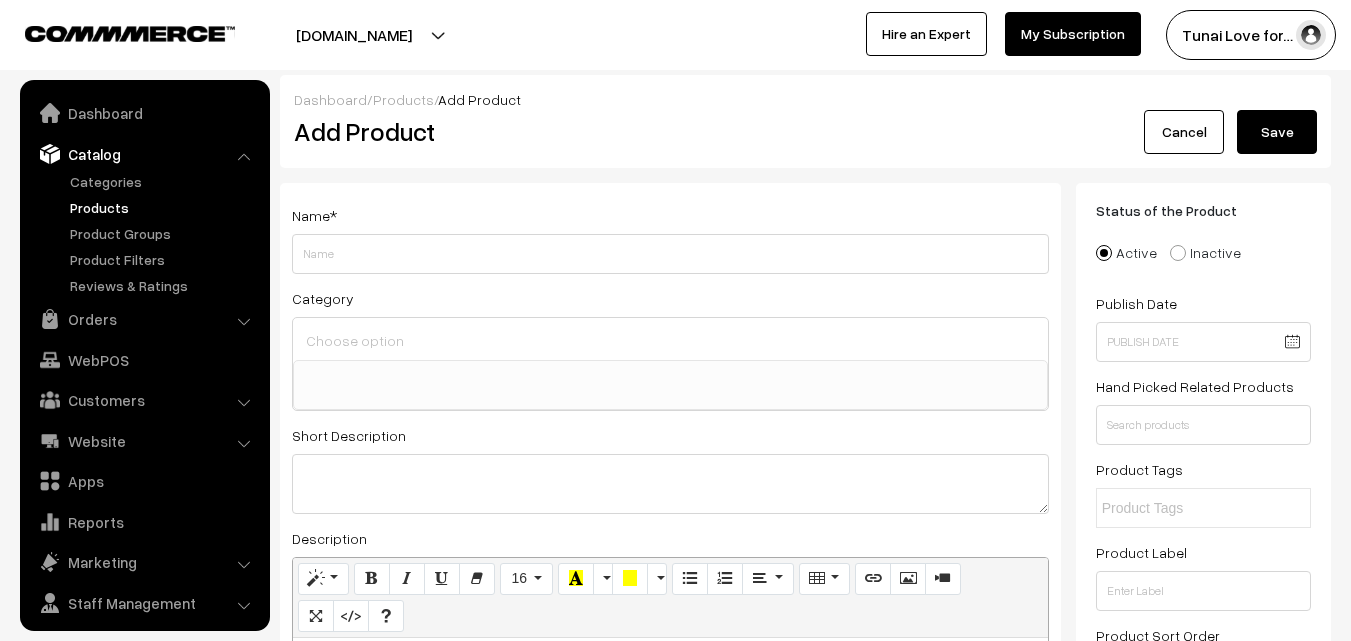 select 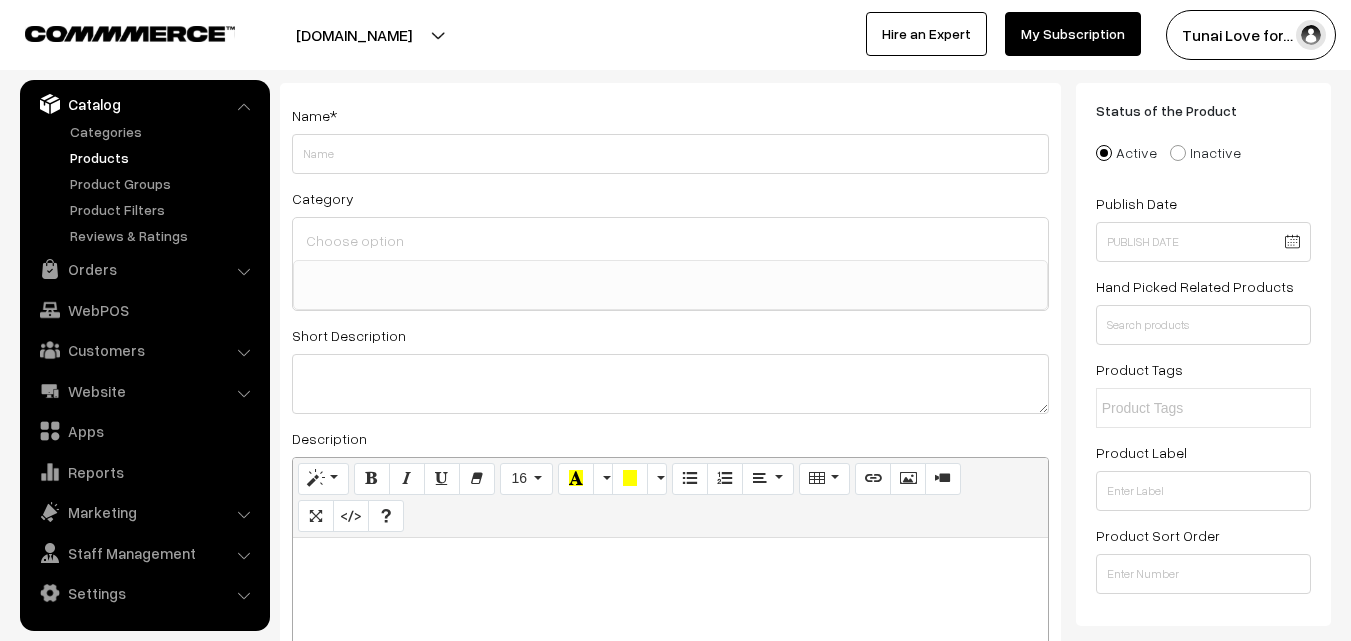 scroll, scrollTop: 200, scrollLeft: 0, axis: vertical 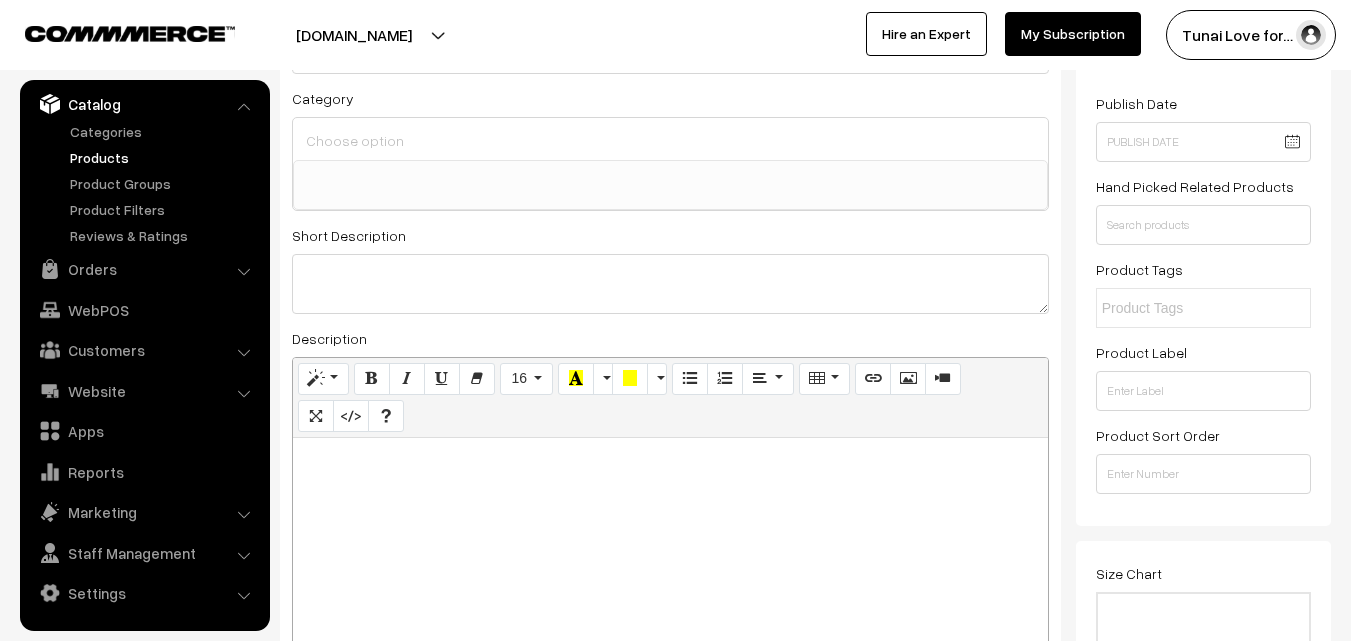 click at bounding box center [670, 563] 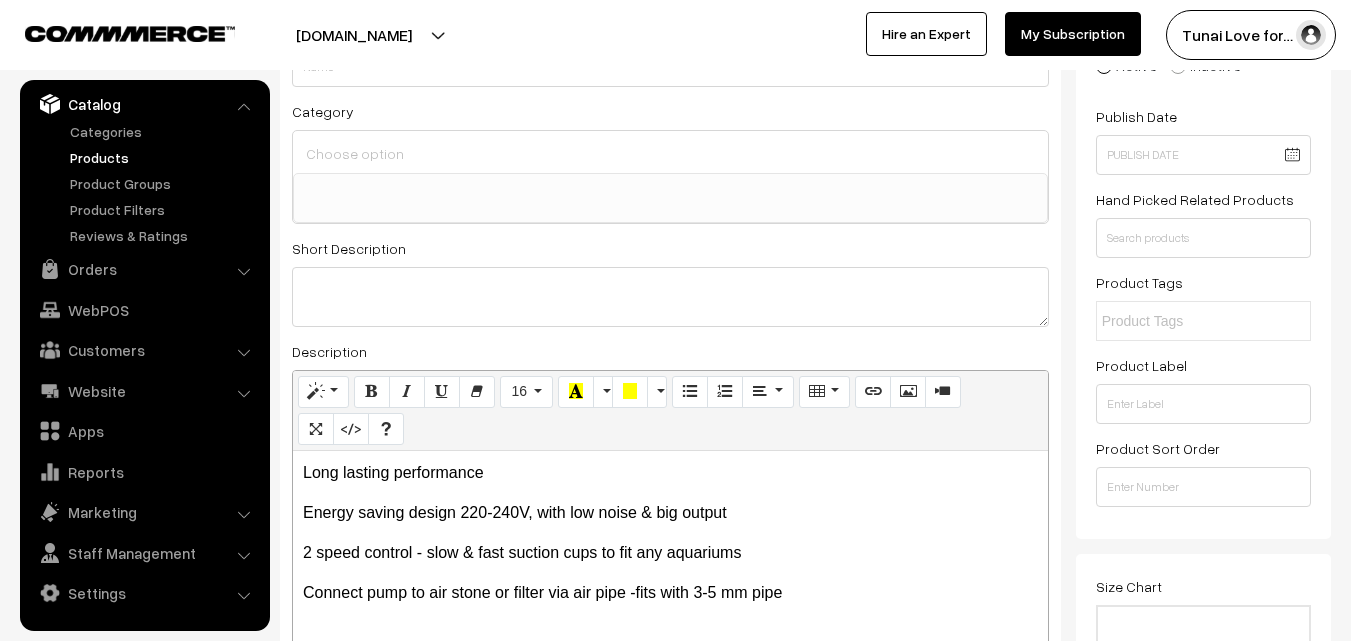 scroll, scrollTop: 0, scrollLeft: 0, axis: both 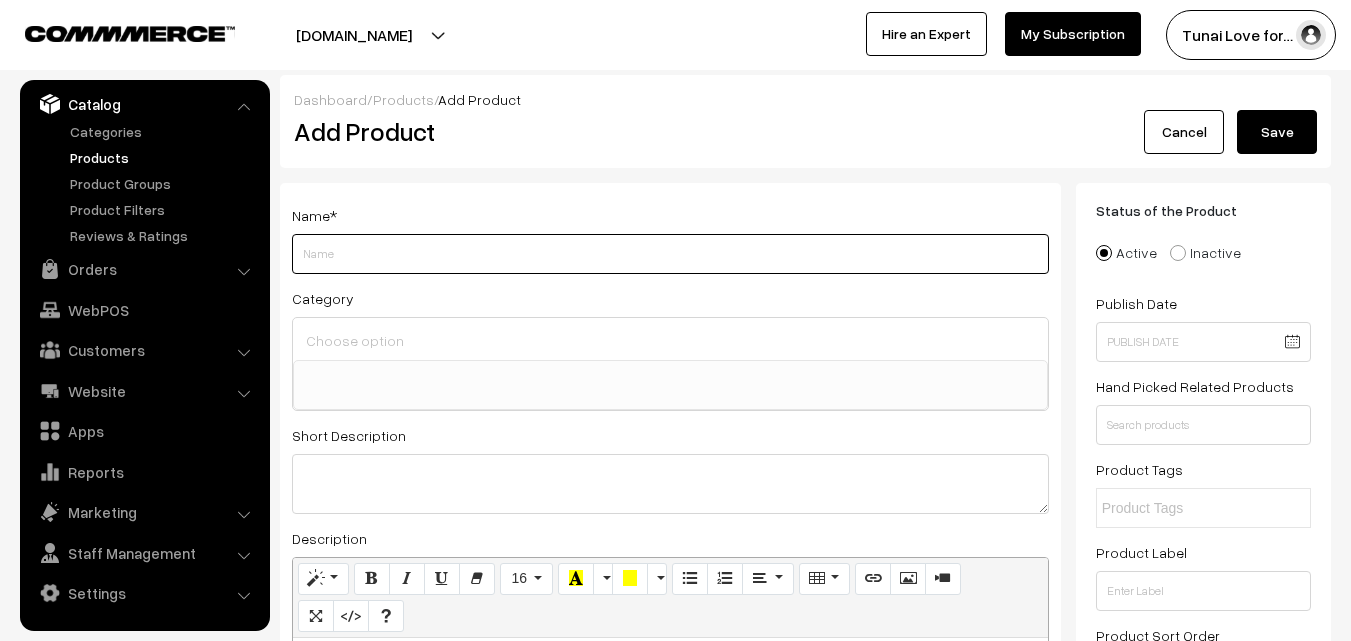 click on "Weight" at bounding box center [670, 254] 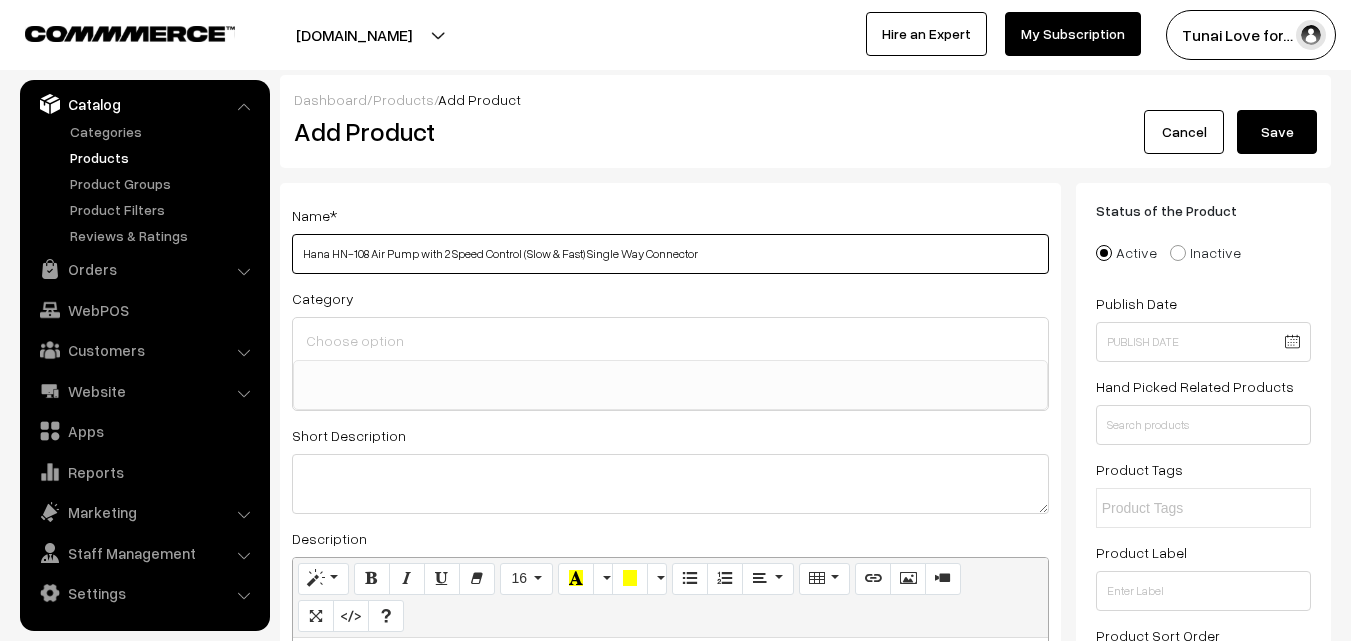 type on "Hana HN-108 Air Pump with 2 Speed Control (Slow & Fast) Single Way Connector" 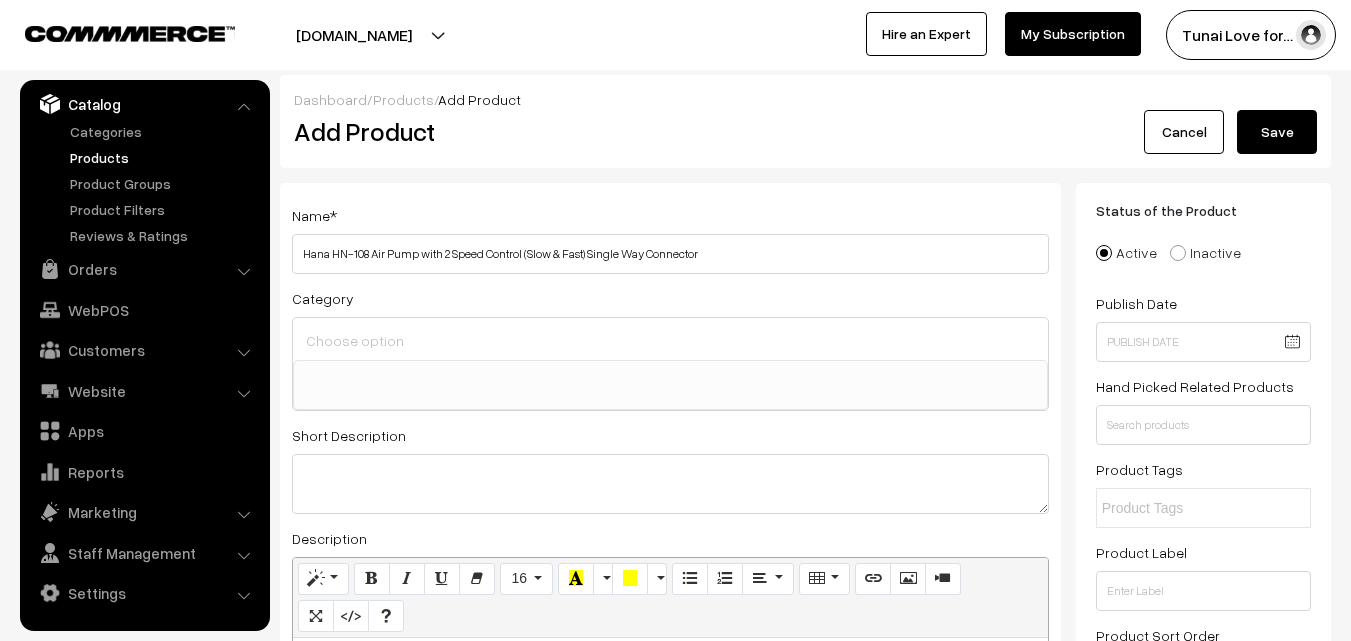 click at bounding box center [670, 340] 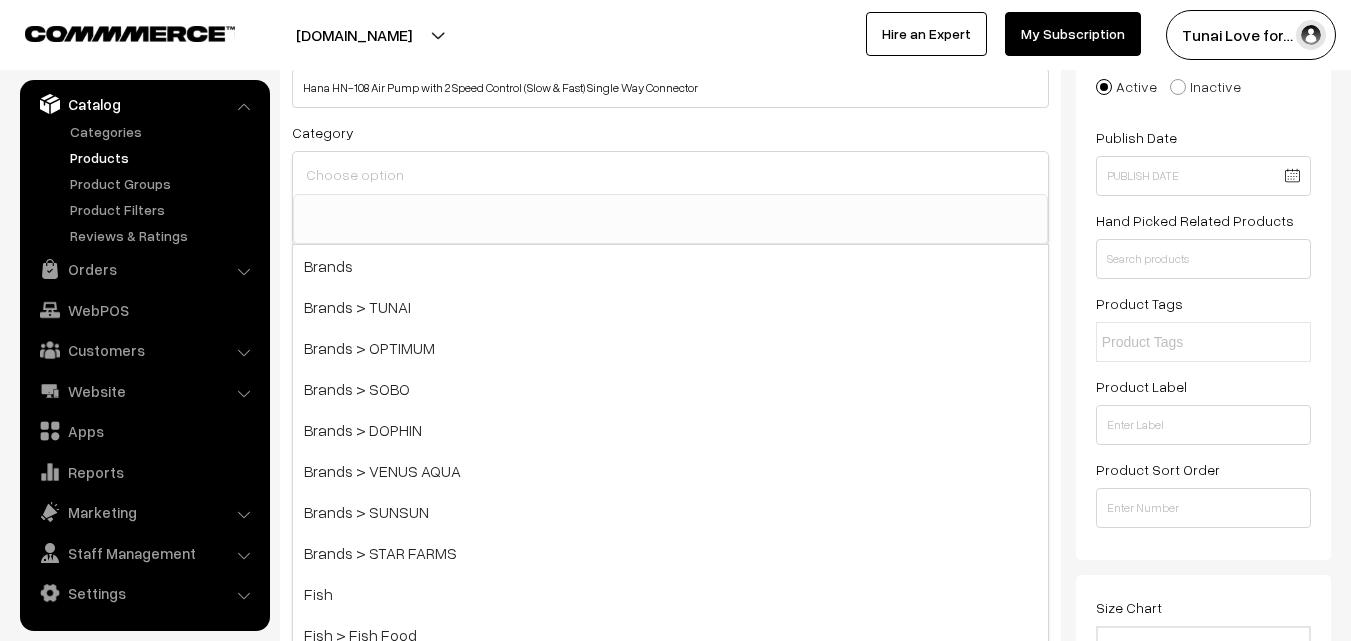 scroll, scrollTop: 200, scrollLeft: 0, axis: vertical 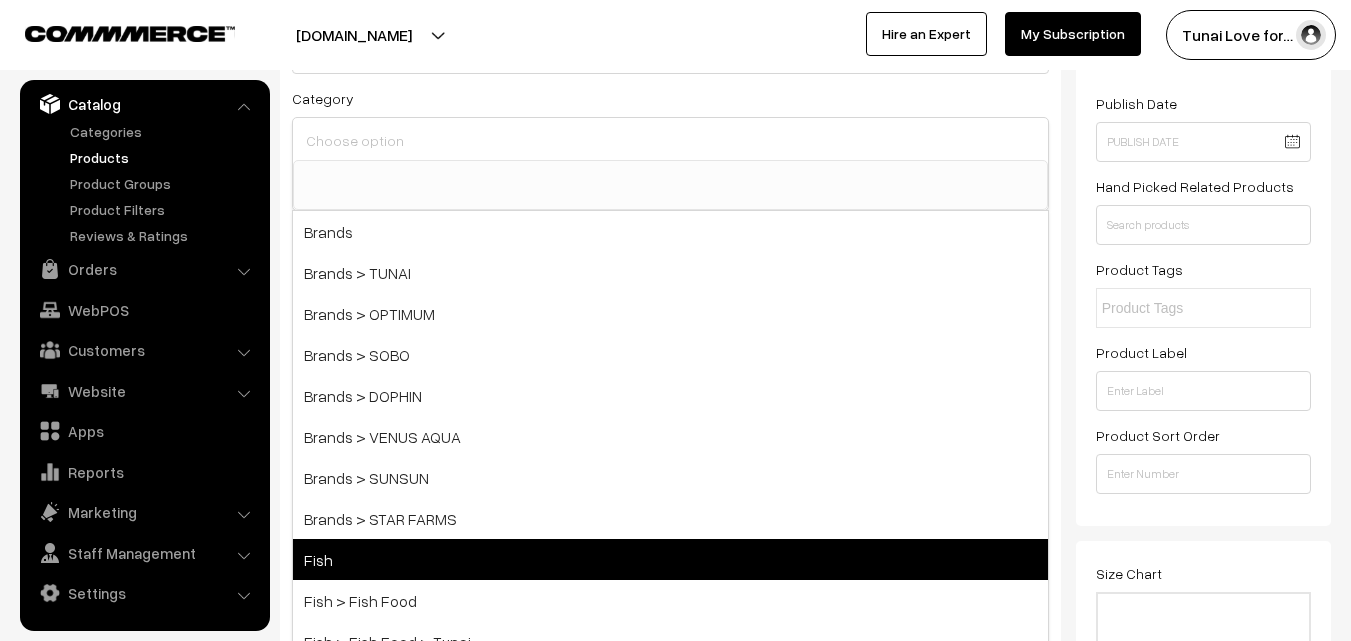 click on "Fish" at bounding box center [670, 559] 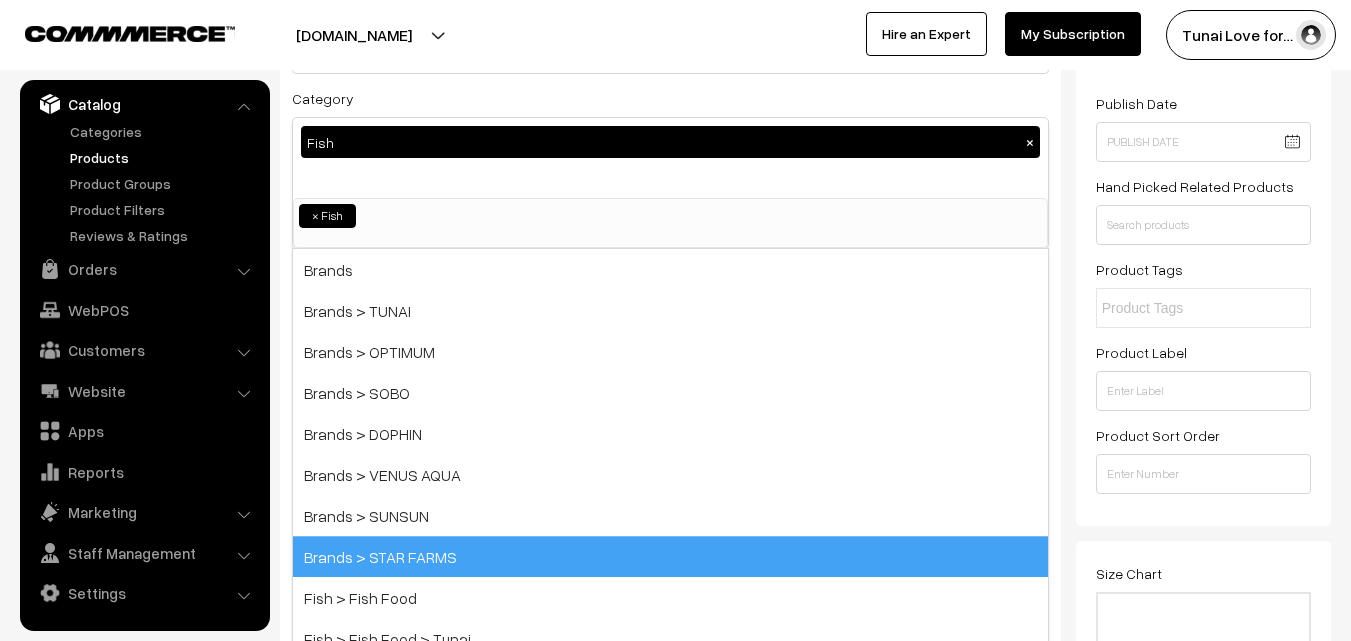 scroll, scrollTop: 85, scrollLeft: 0, axis: vertical 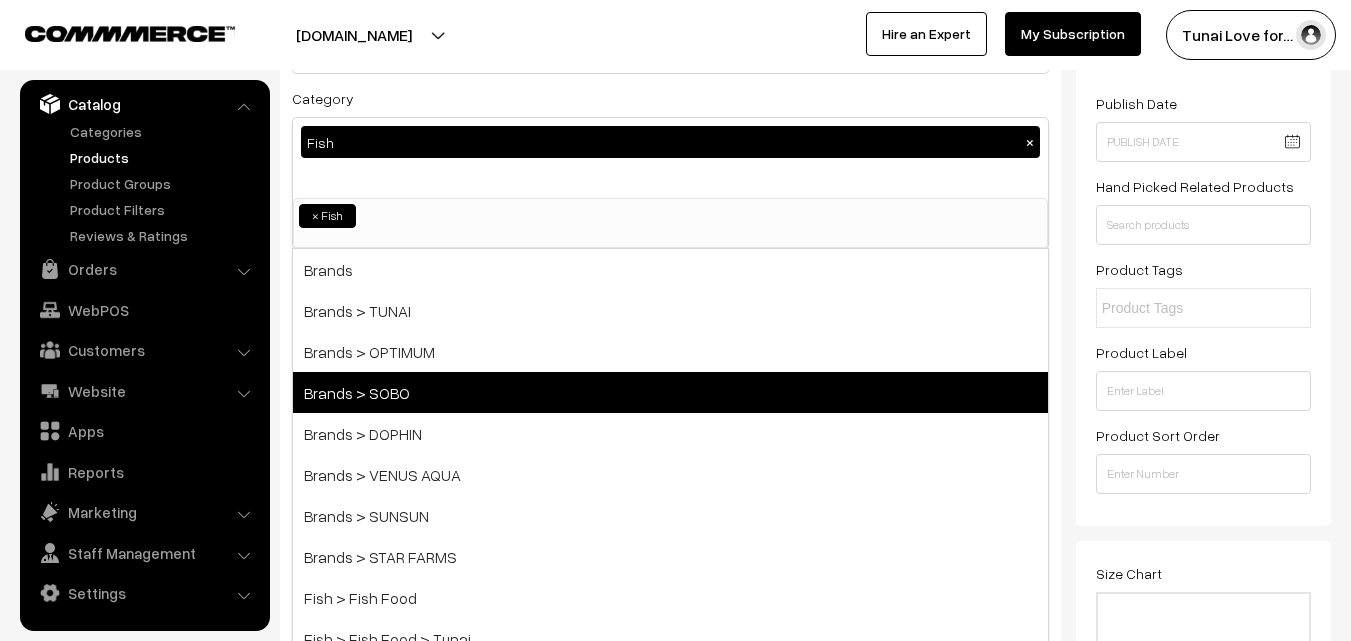 click on "Brands > SOBO" at bounding box center (670, 392) 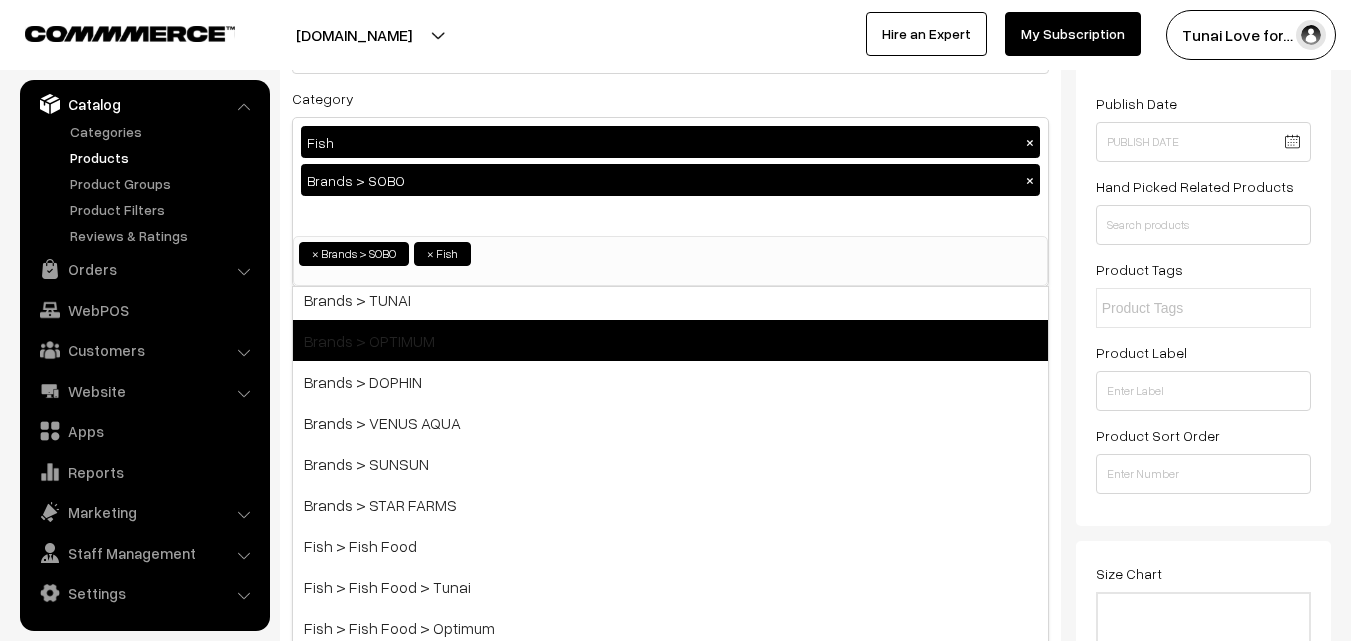 scroll, scrollTop: 0, scrollLeft: 0, axis: both 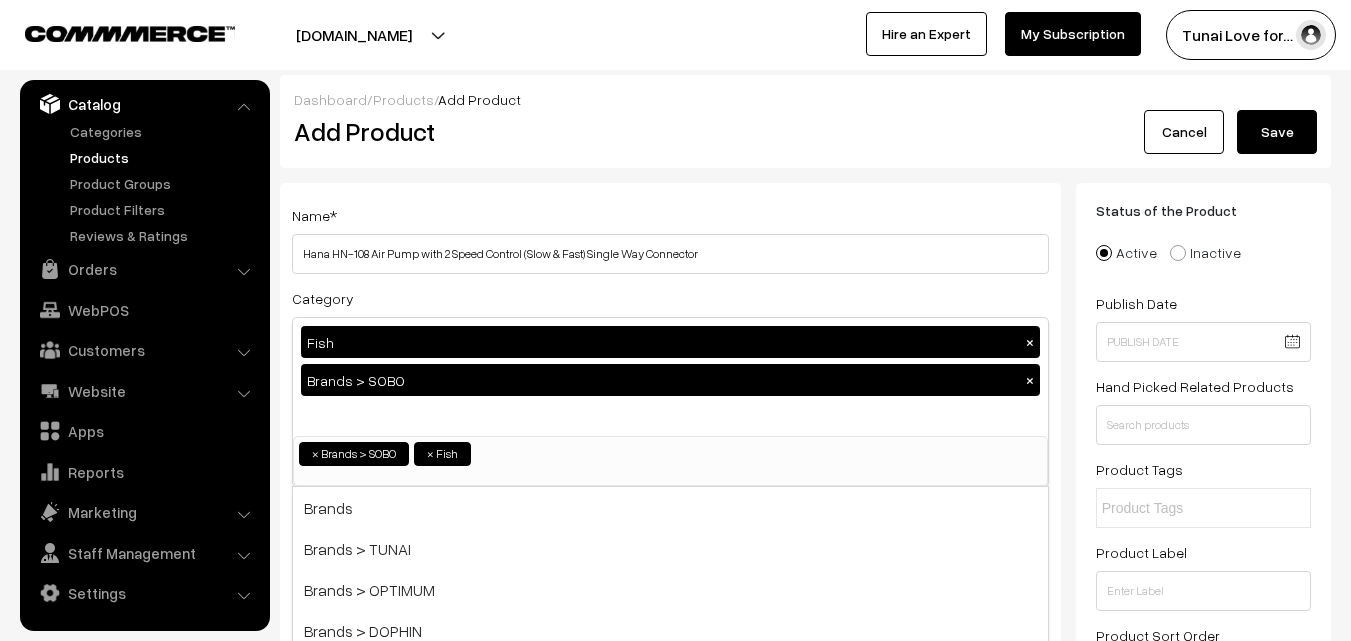 click on "Name  *
Hana HN-108 Air Pump with 2 Speed Control (Slow & Fast) Single Way Connector
Category
Fish × Brands > SOBO ×
Brands
Brands > TUNAI
Brands > OPTIMUM
Brands > SOBO
Brands > DOPHIN
Brands > VENUS AQUA
Brands > SUNSUN
Brands > STAR FARMS Fish Fish > Fish Food Turtle Dogs" at bounding box center (670, 595) 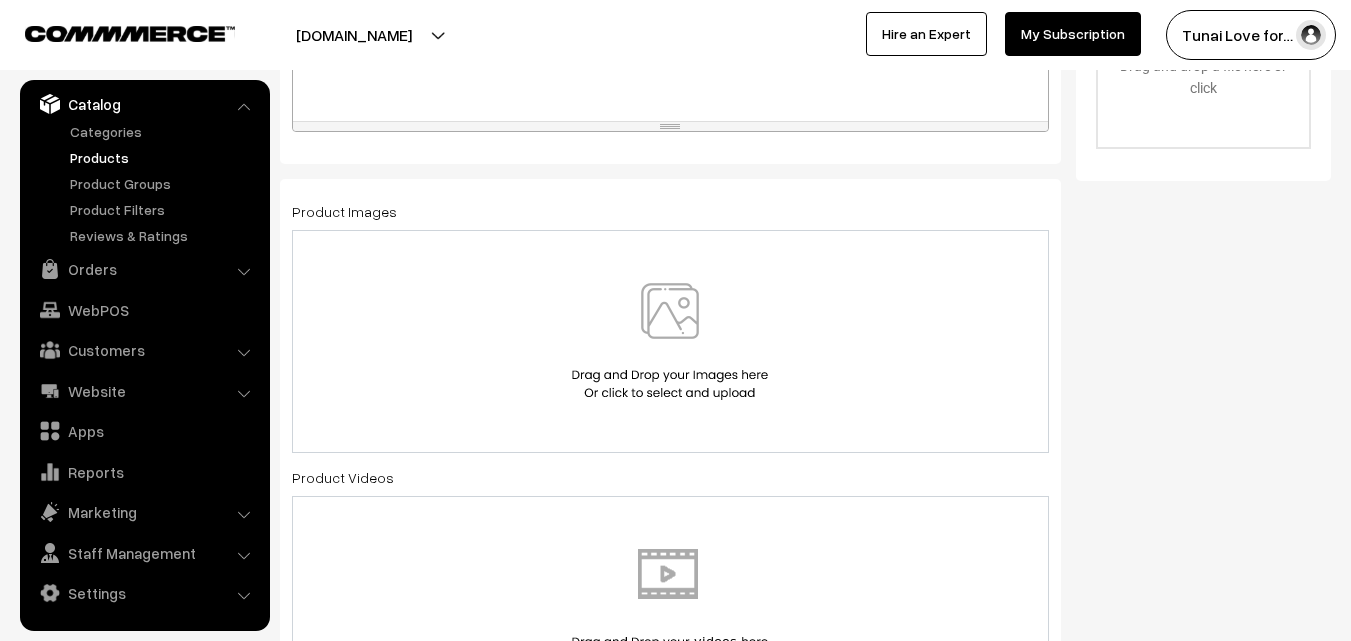 scroll, scrollTop: 900, scrollLeft: 0, axis: vertical 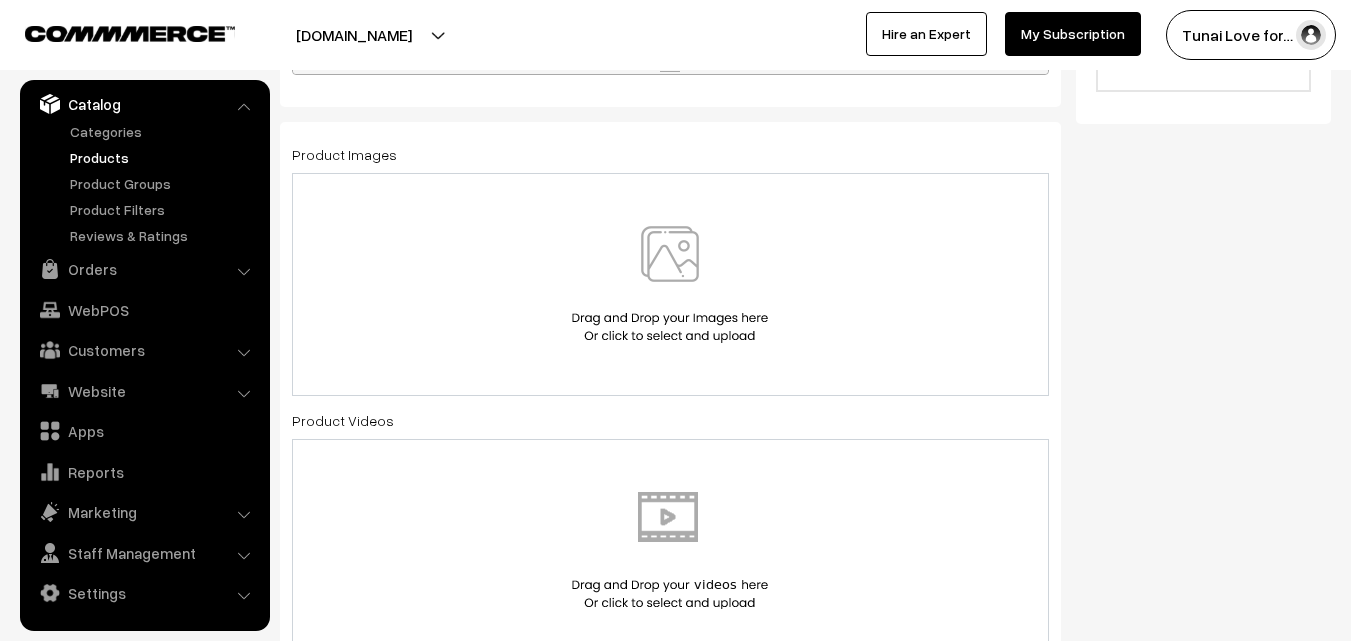 click at bounding box center [670, 284] 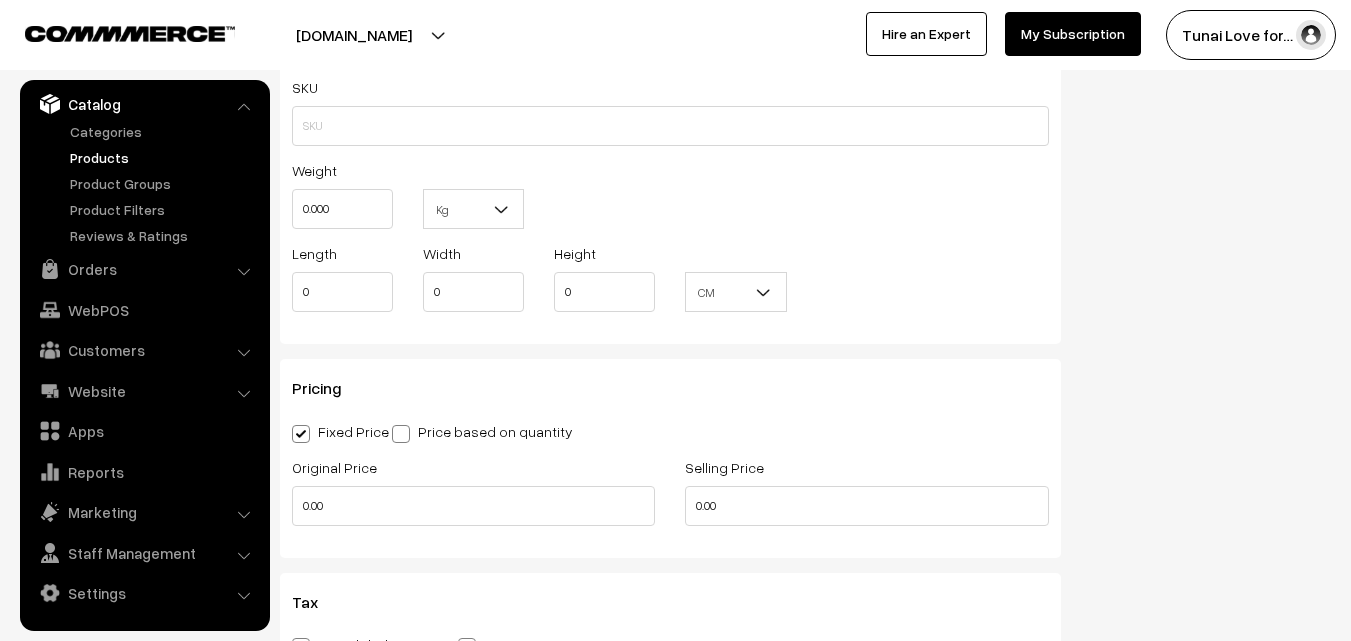 scroll, scrollTop: 1600, scrollLeft: 0, axis: vertical 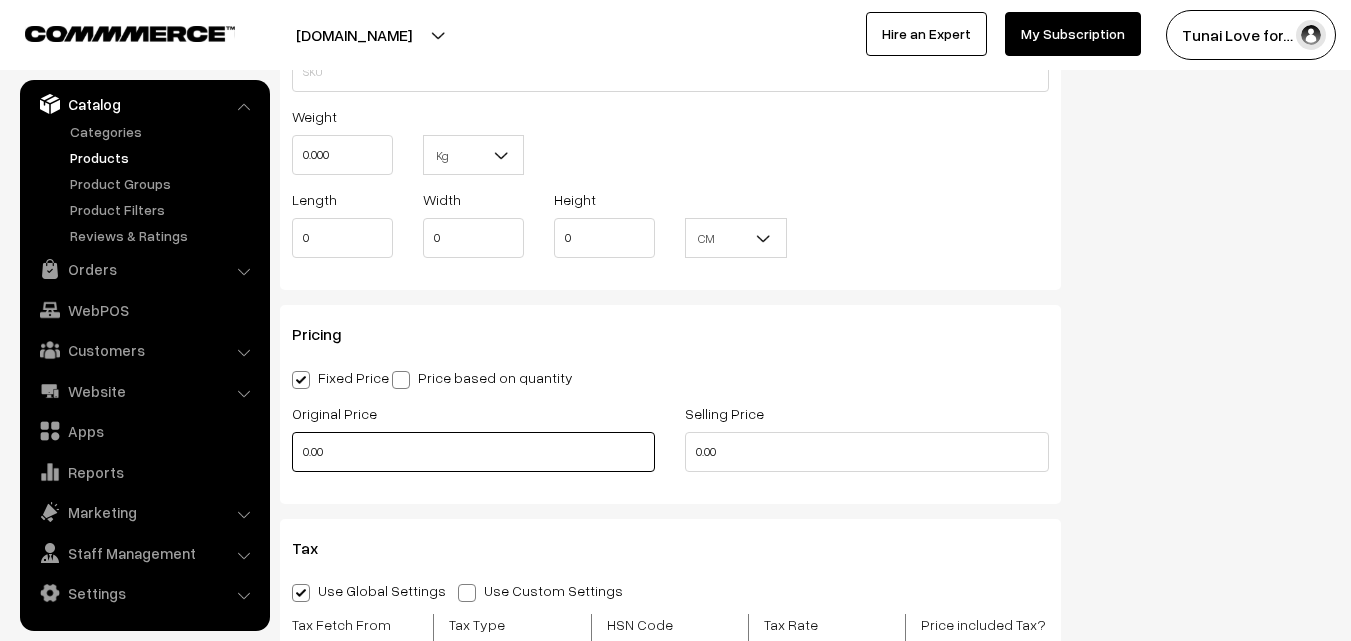 click on "0.00" at bounding box center (473, 452) 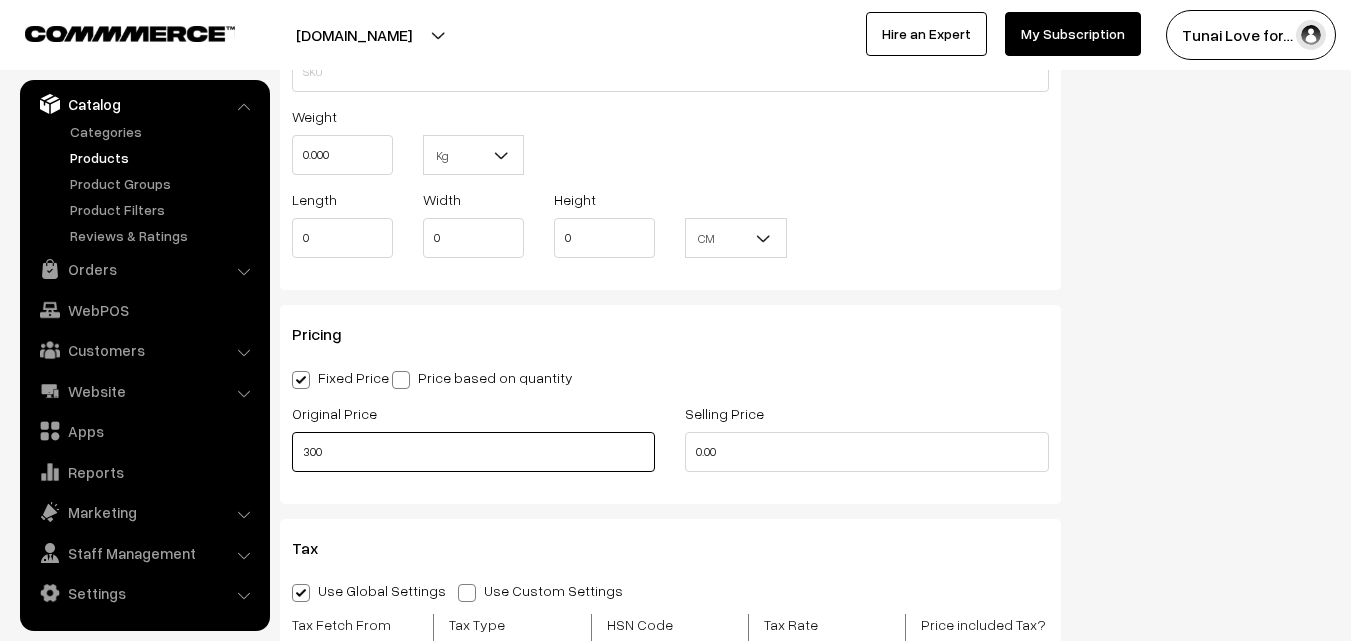 type on "300" 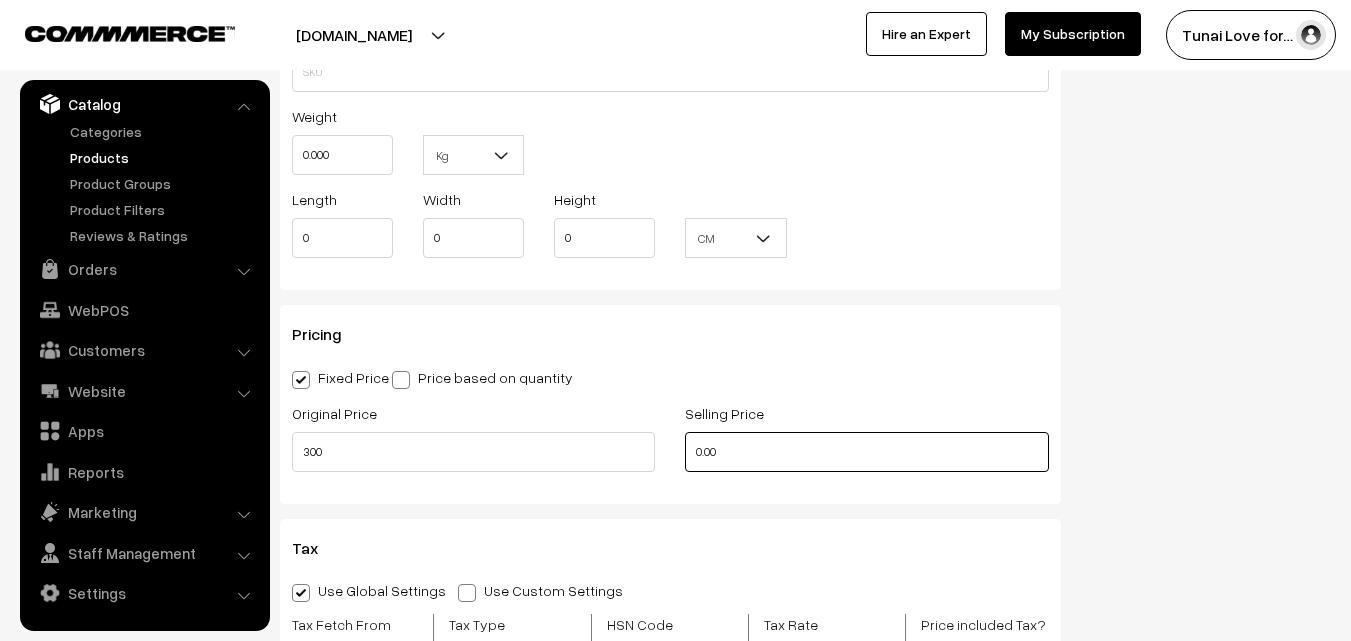 click on "0.00" at bounding box center [866, 452] 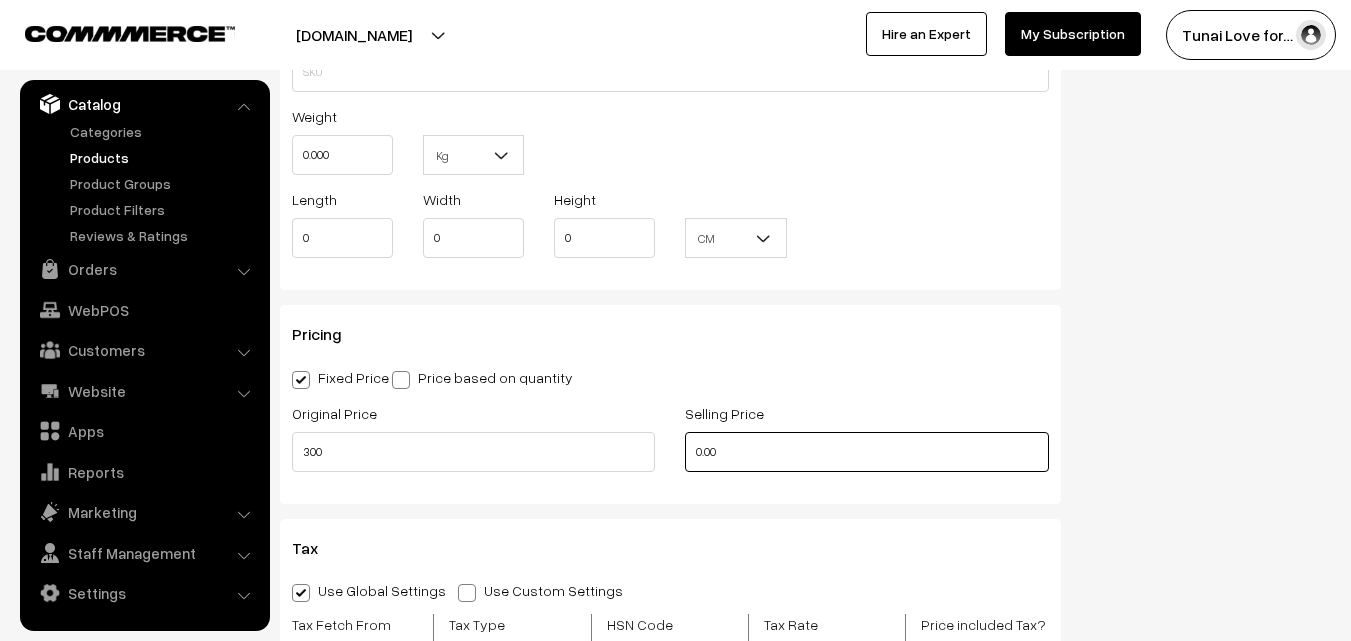 drag, startPoint x: 730, startPoint y: 453, endPoint x: 686, endPoint y: 450, distance: 44.102154 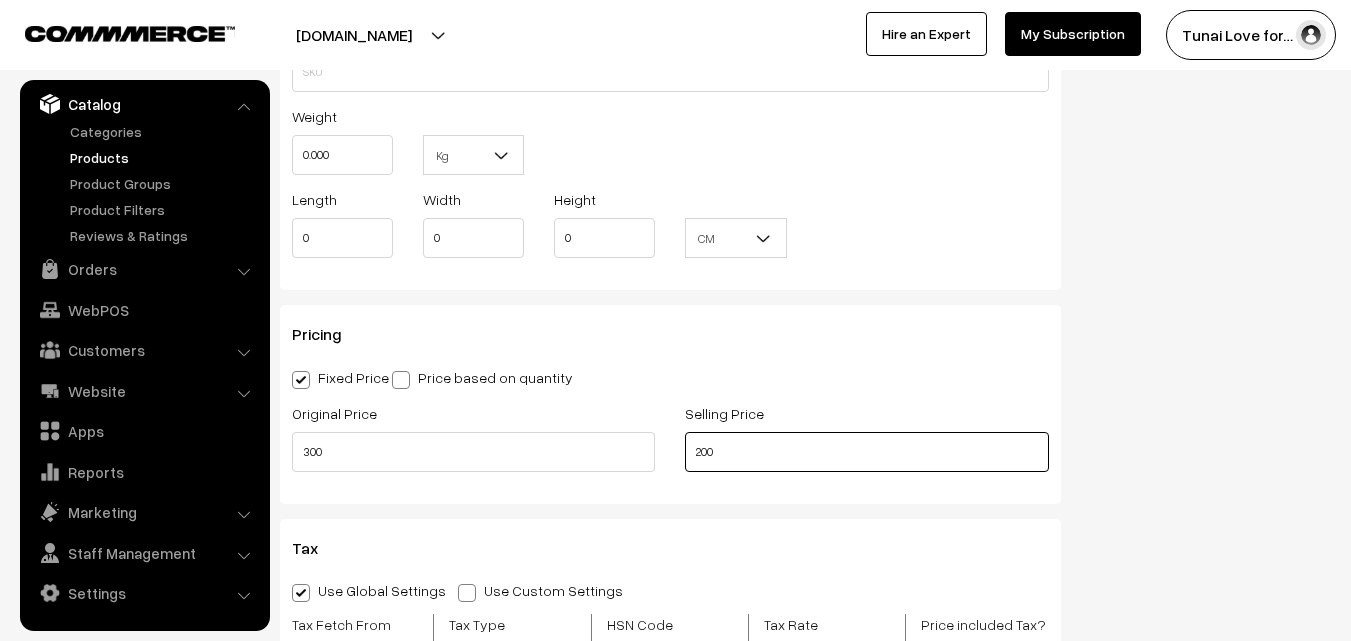 type on "200" 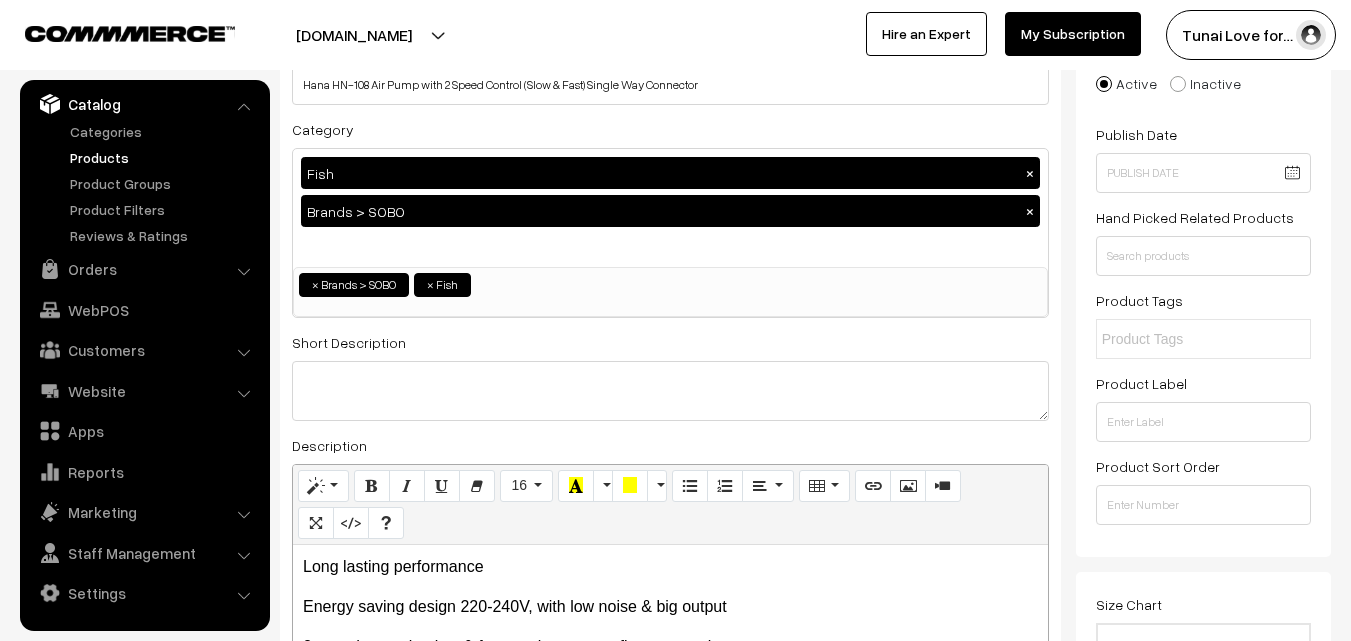 scroll, scrollTop: 0, scrollLeft: 0, axis: both 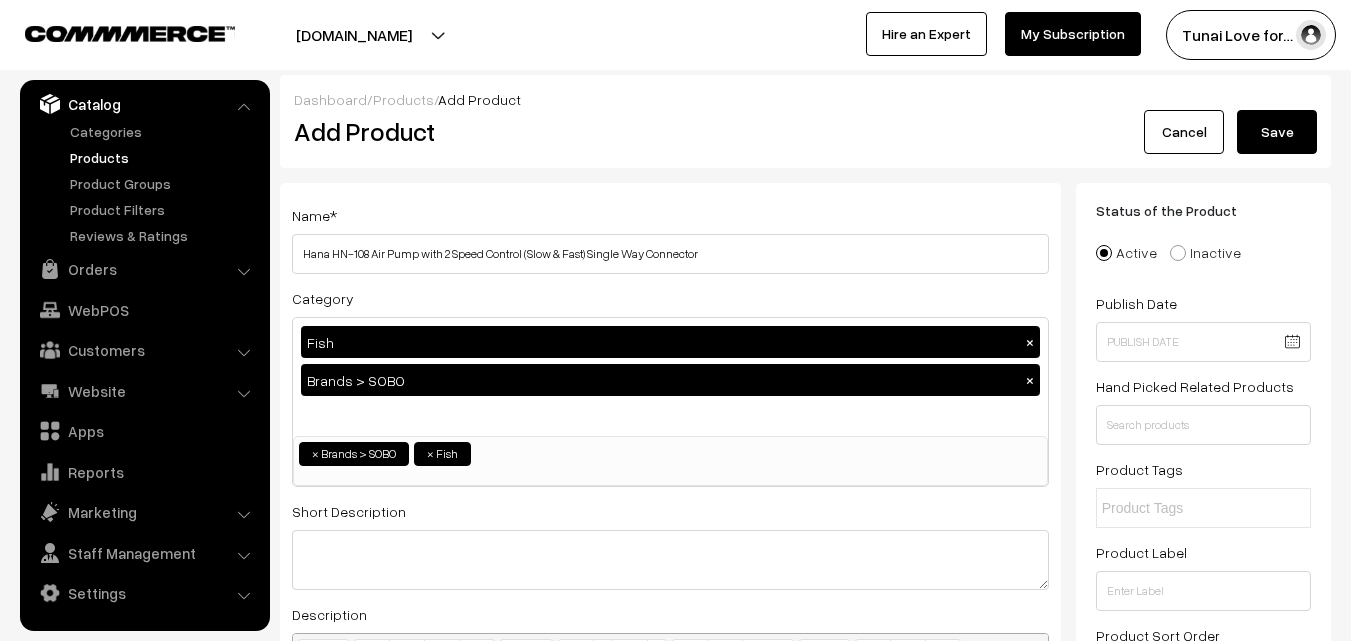 click on "Save" at bounding box center [1277, 132] 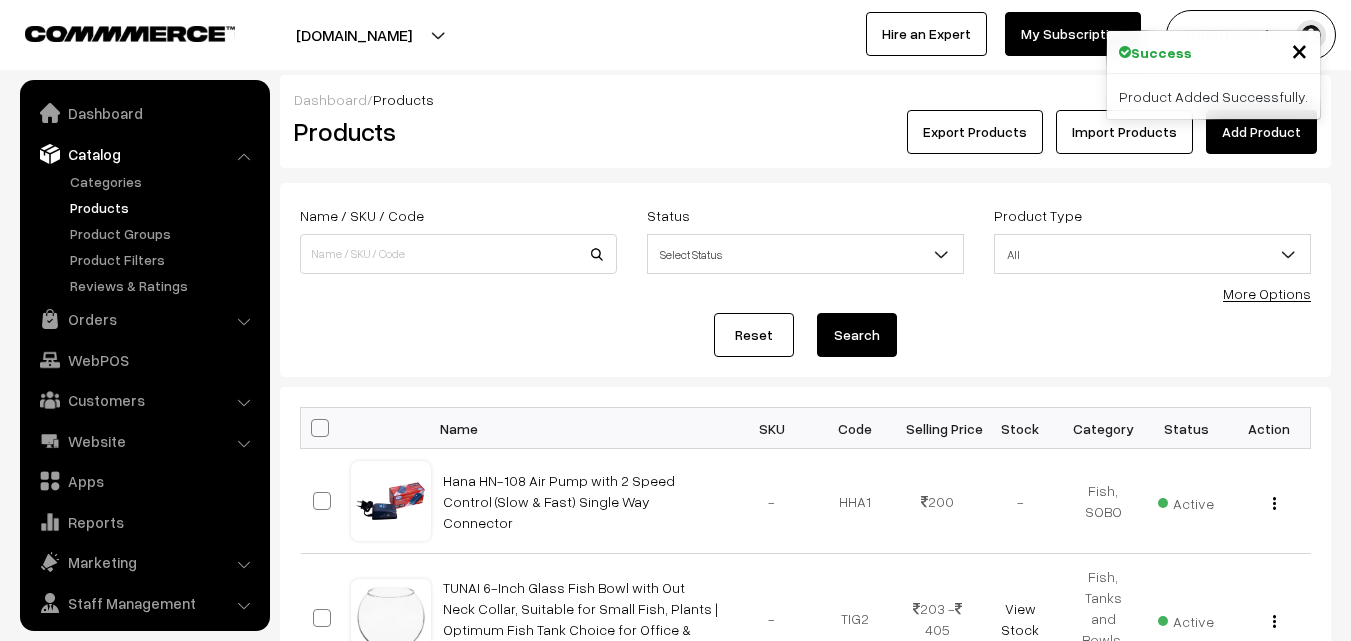 scroll, scrollTop: 0, scrollLeft: 0, axis: both 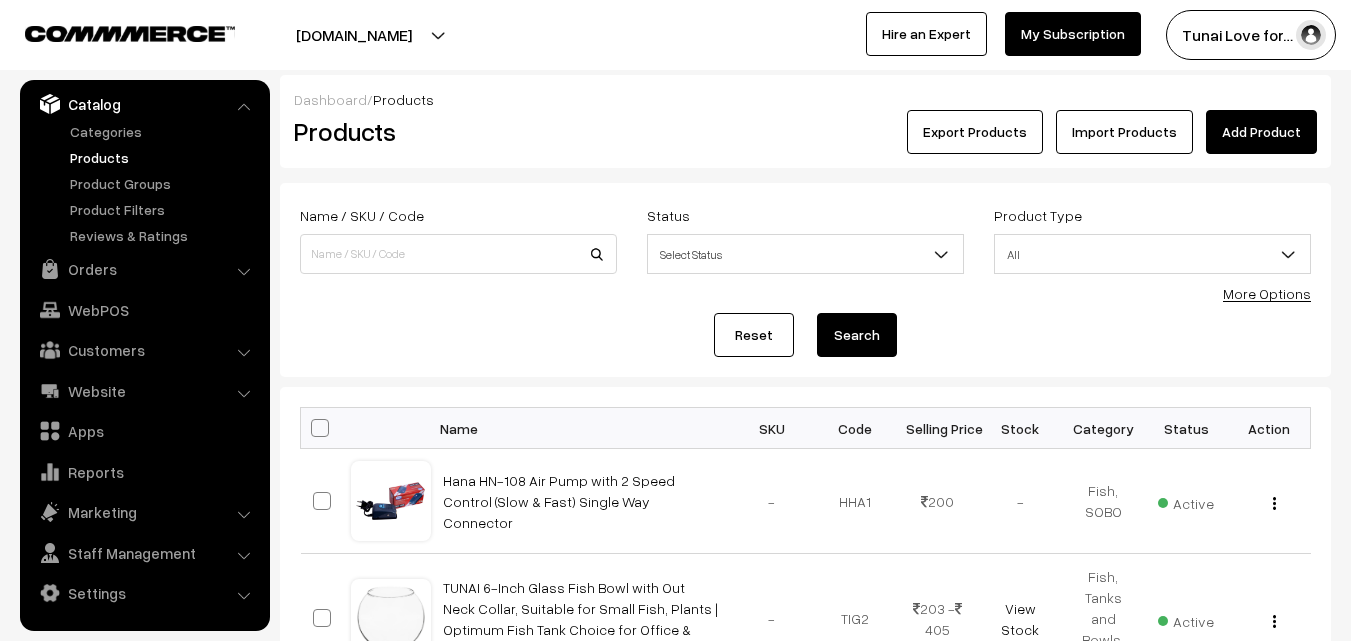 click on "Add Product" at bounding box center (1261, 132) 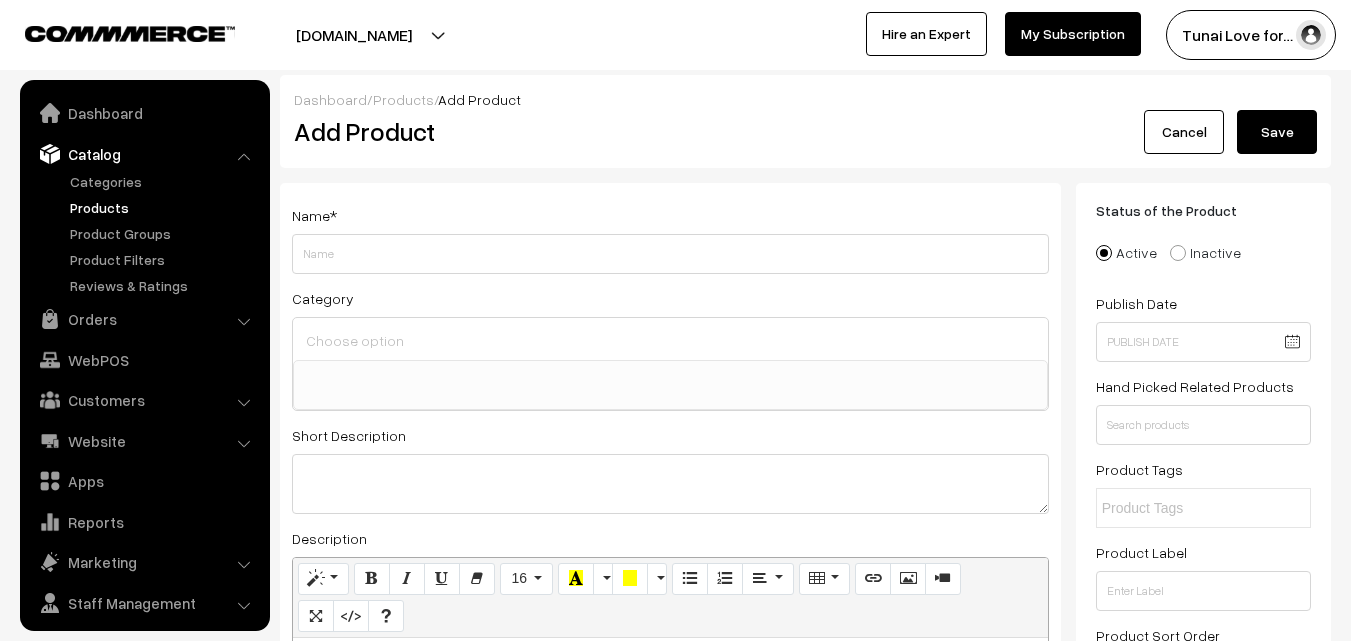 select 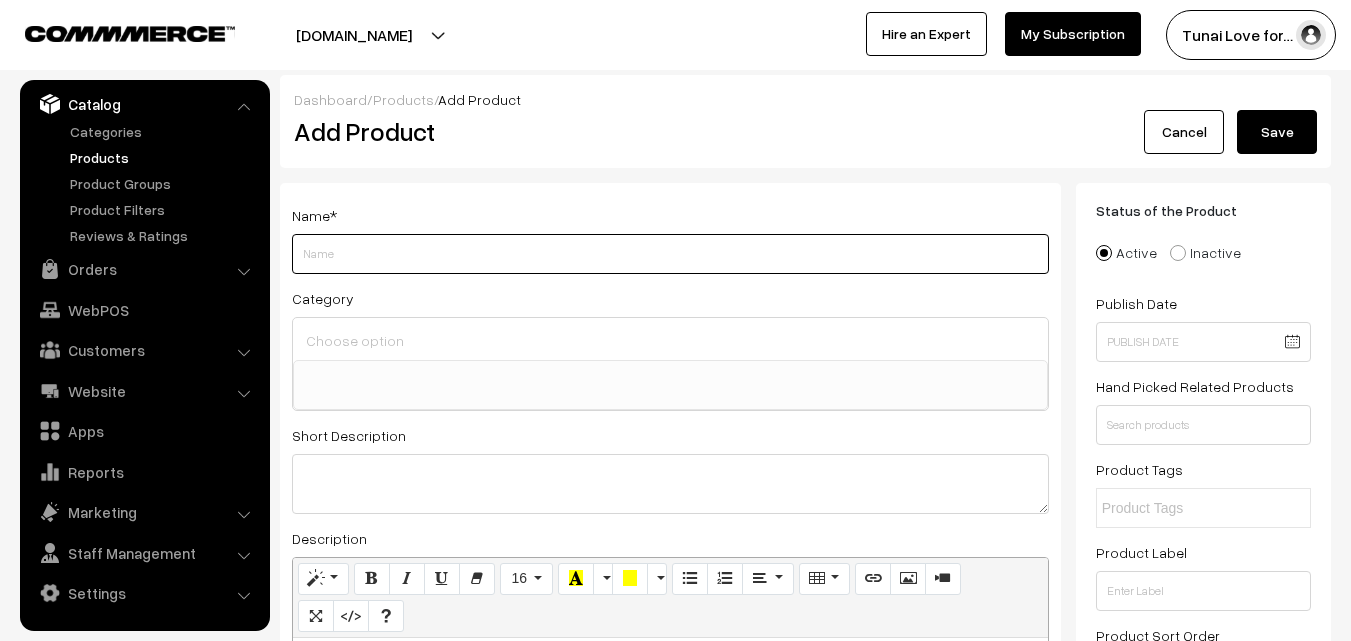 paste on "Sobo Sb-108 Air Pump" 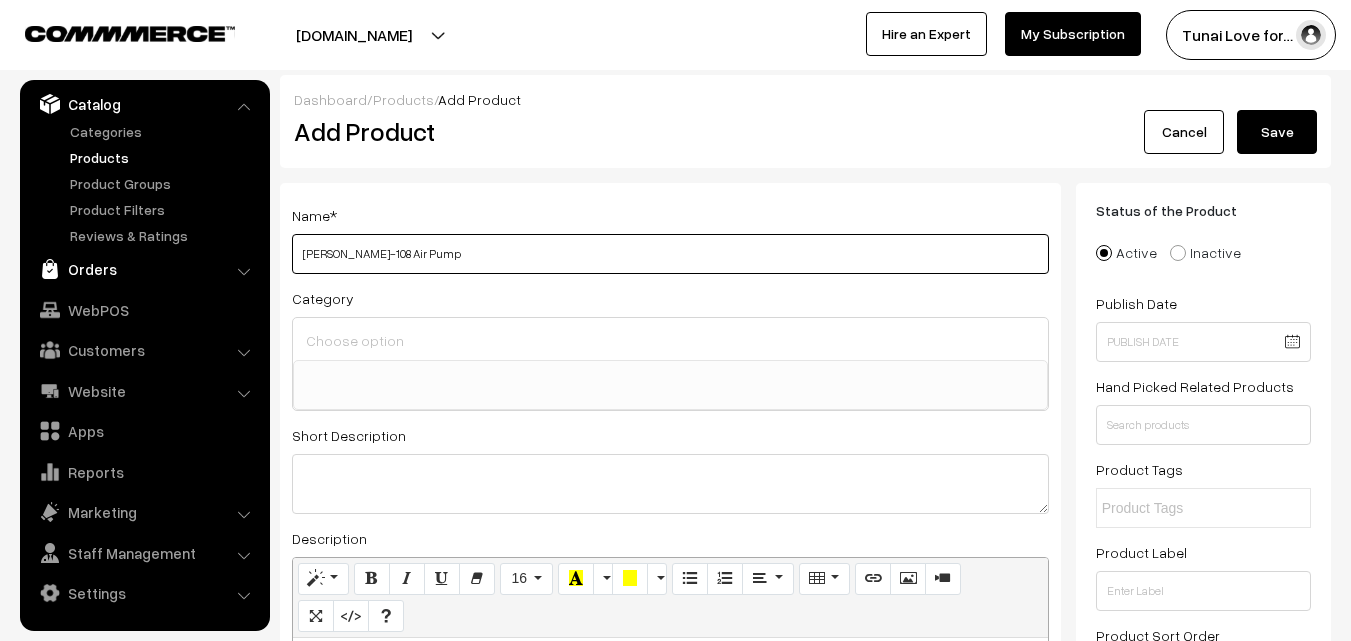 drag, startPoint x: 327, startPoint y: 254, endPoint x: 260, endPoint y: 254, distance: 67 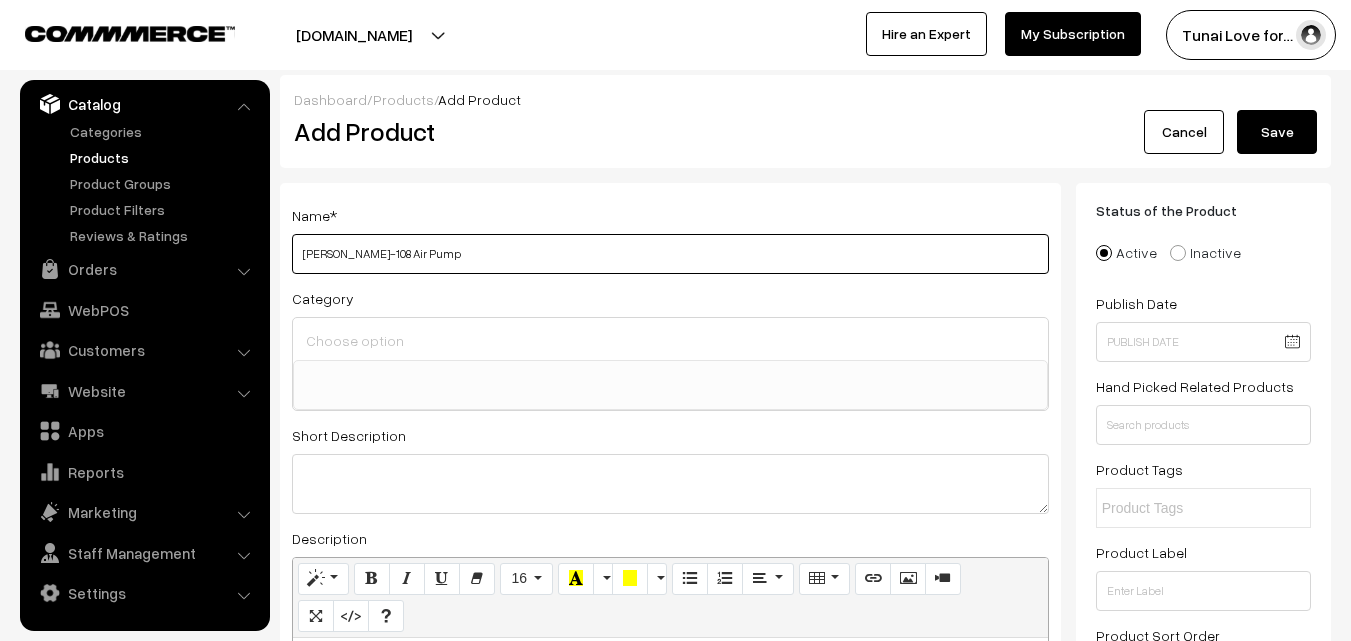 type on "[PERSON_NAME]-108 Air Pump" 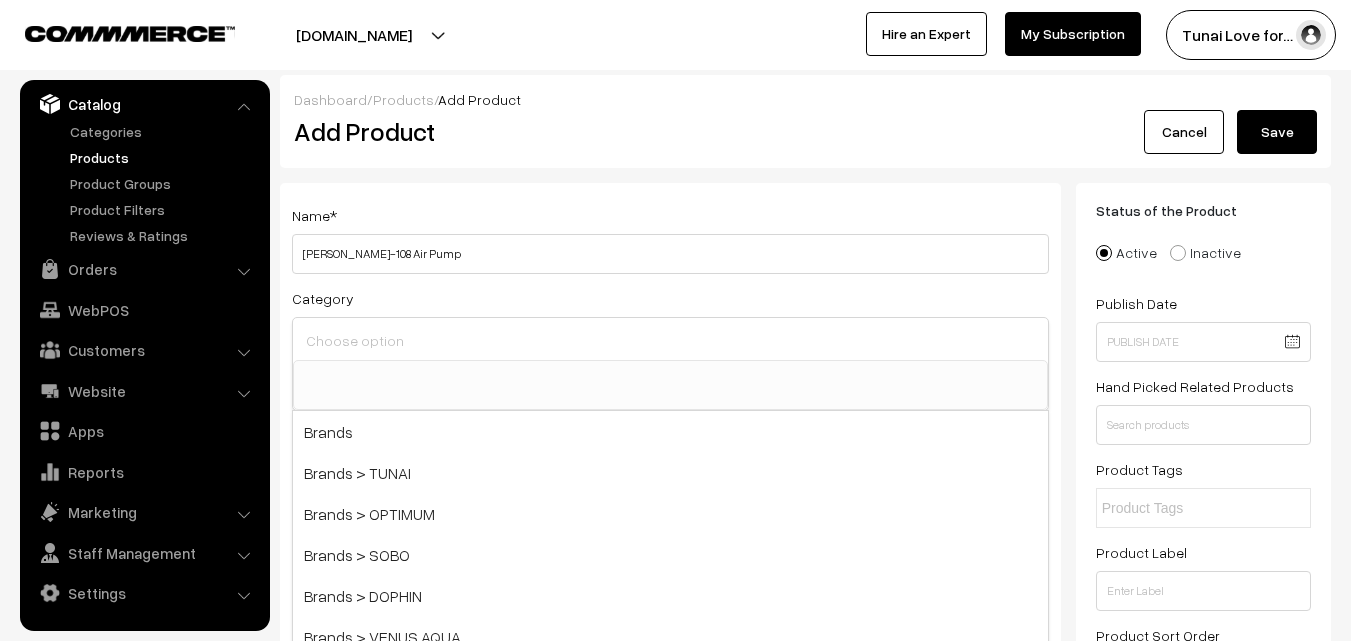 click at bounding box center (670, 340) 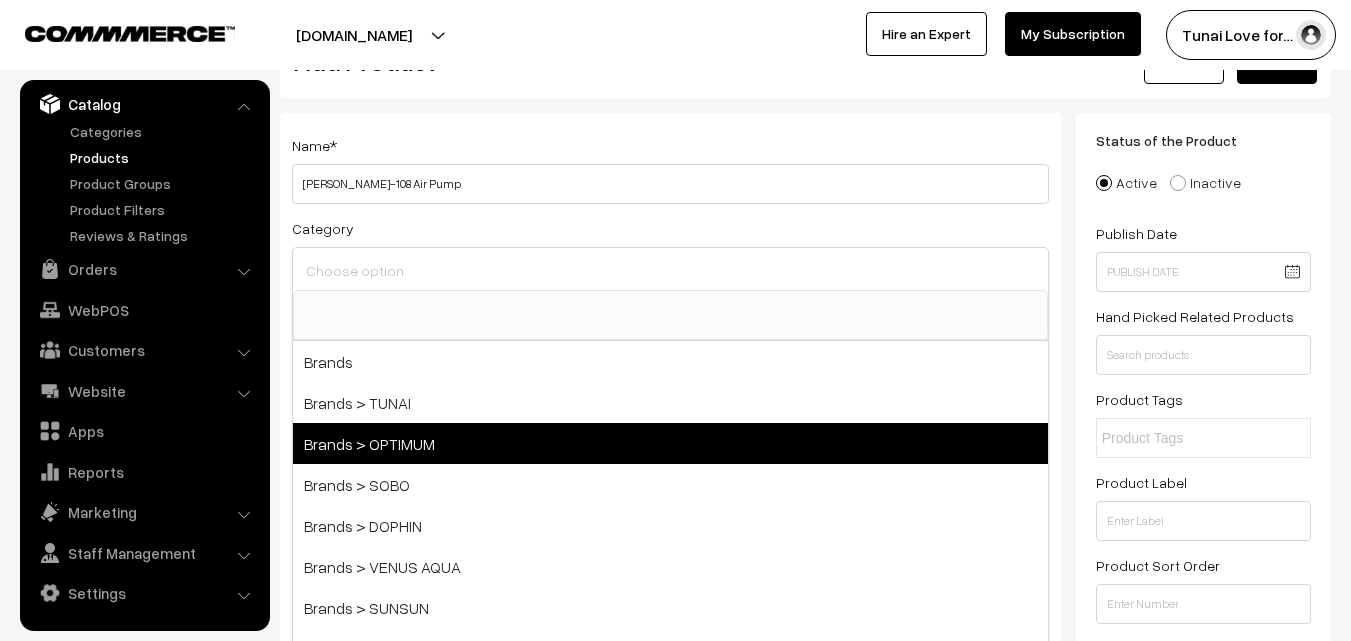 scroll, scrollTop: 100, scrollLeft: 0, axis: vertical 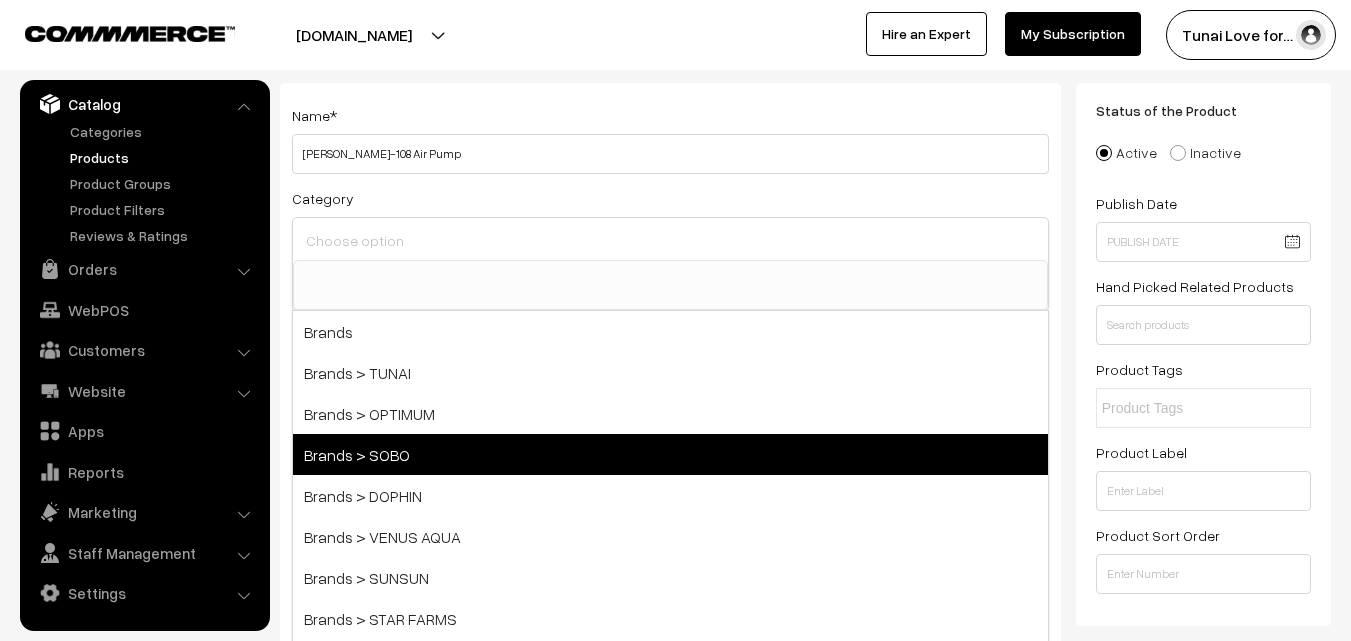 click on "Brands > SOBO" at bounding box center [670, 454] 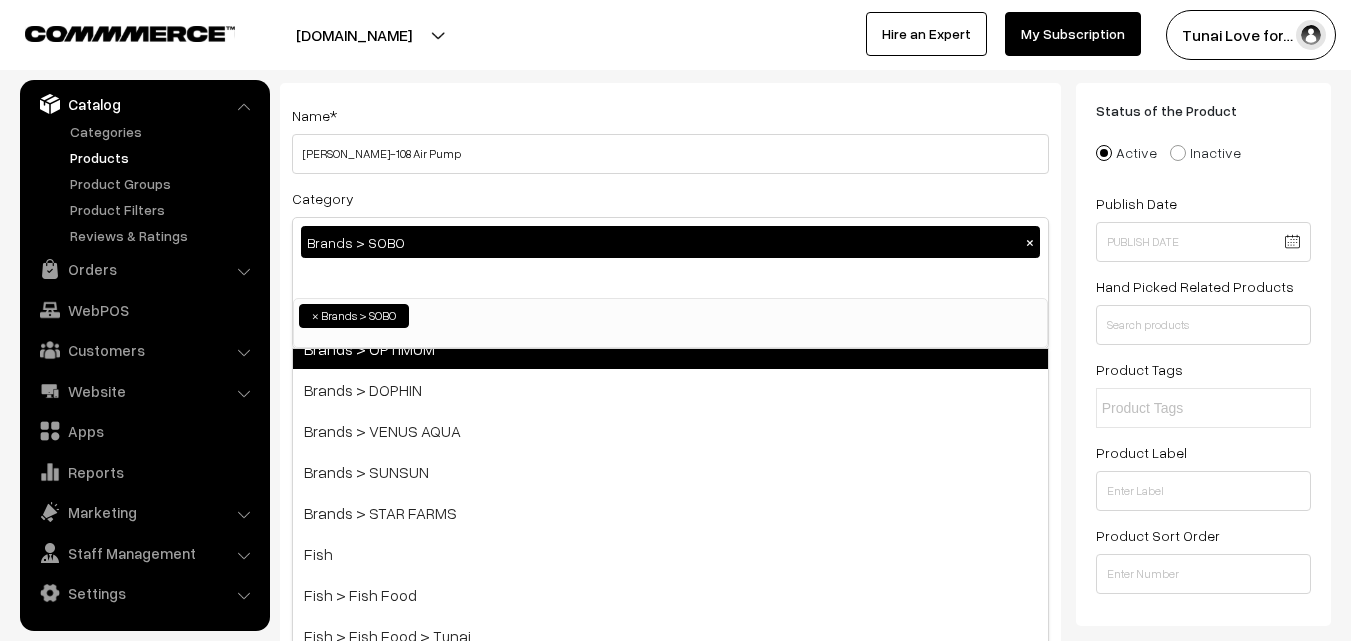 scroll, scrollTop: 200, scrollLeft: 0, axis: vertical 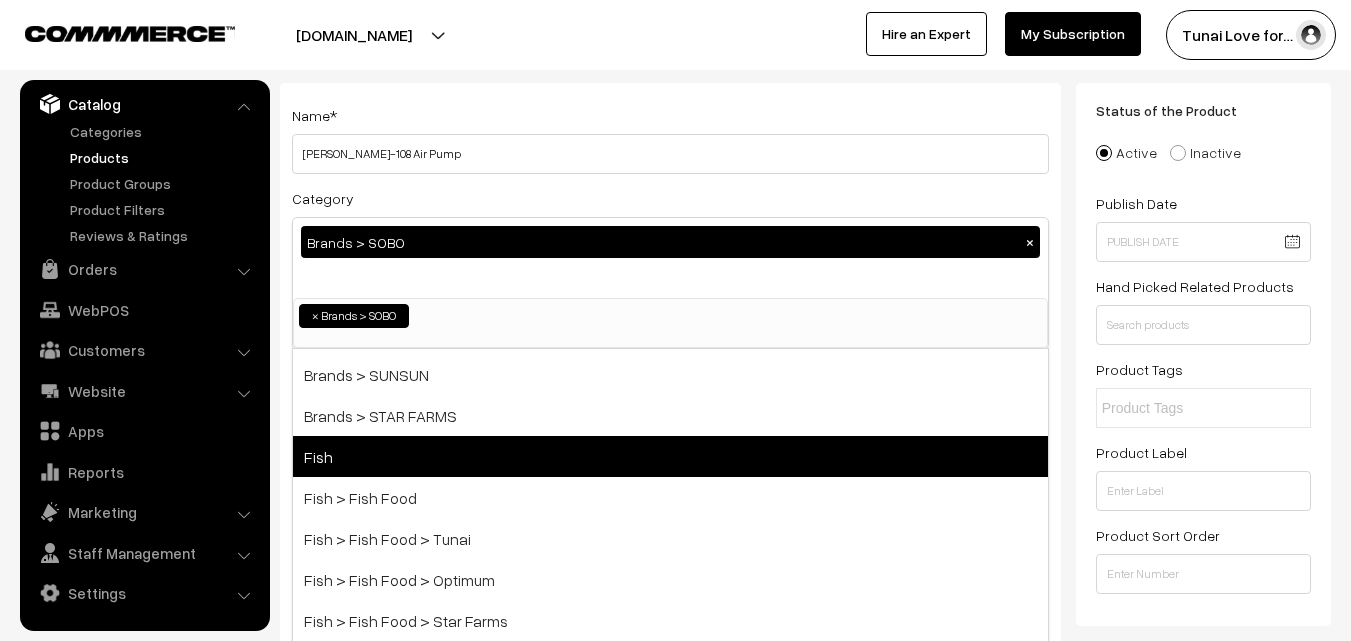 click on "Fish" at bounding box center [670, 456] 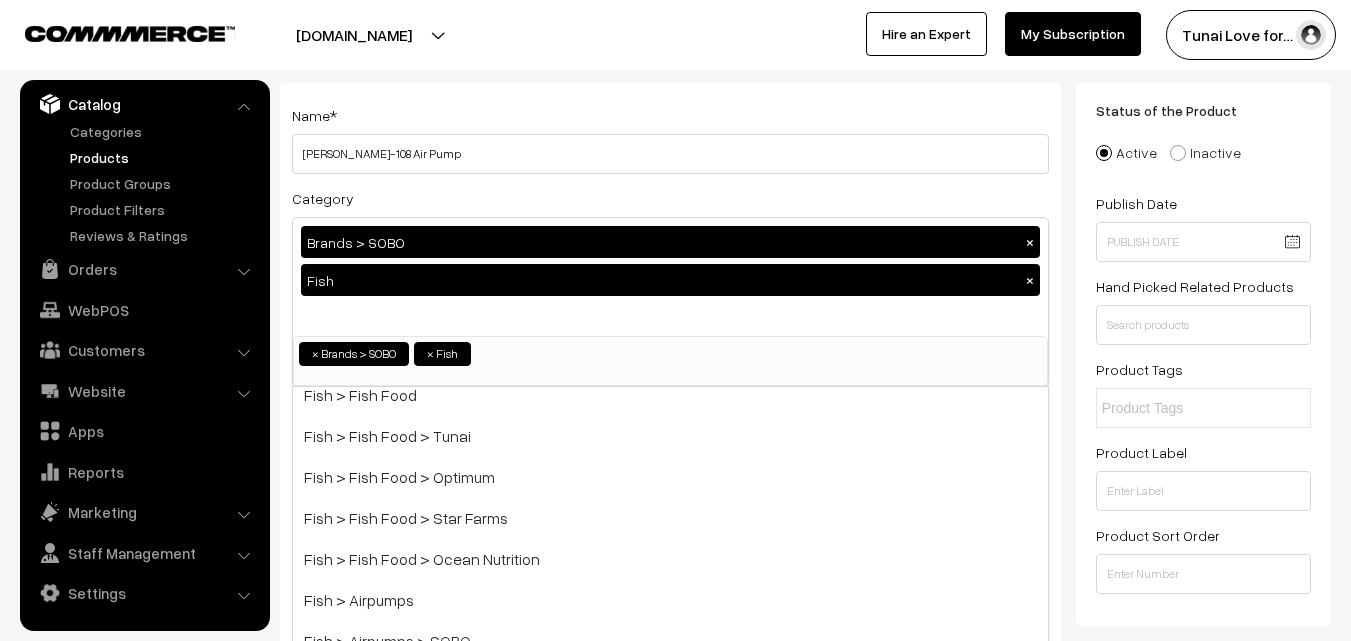 scroll, scrollTop: 400, scrollLeft: 0, axis: vertical 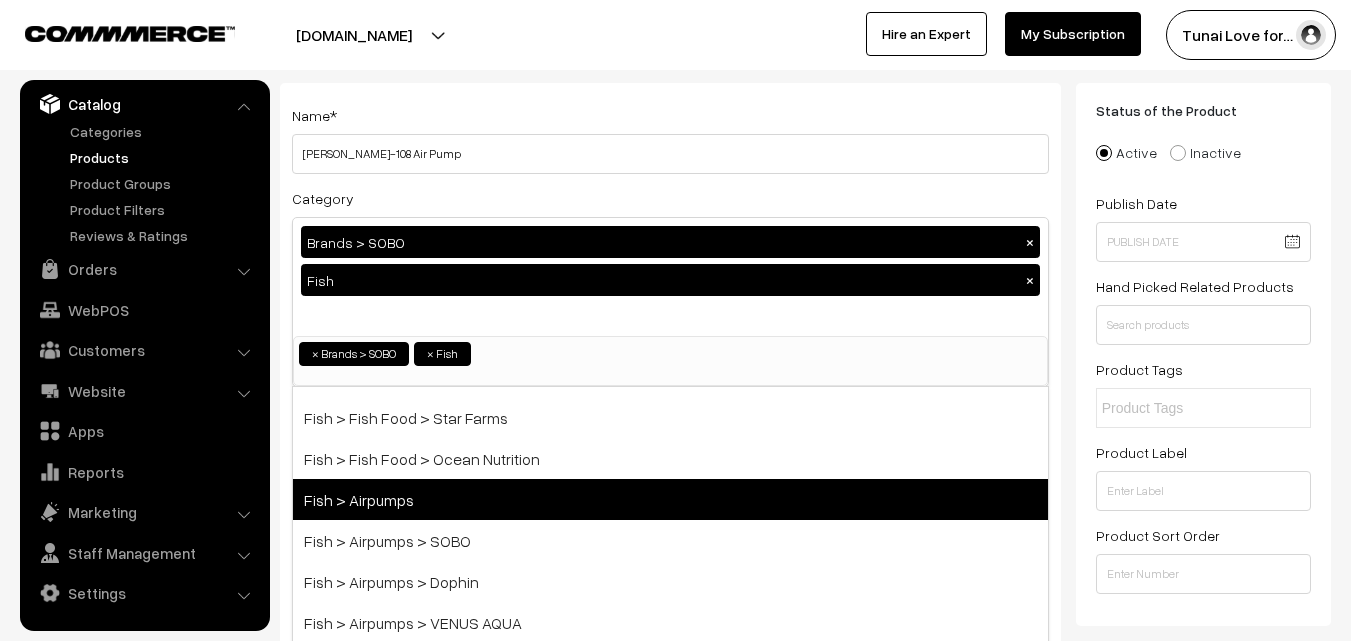 click on "Fish > Airpumps" at bounding box center [670, 499] 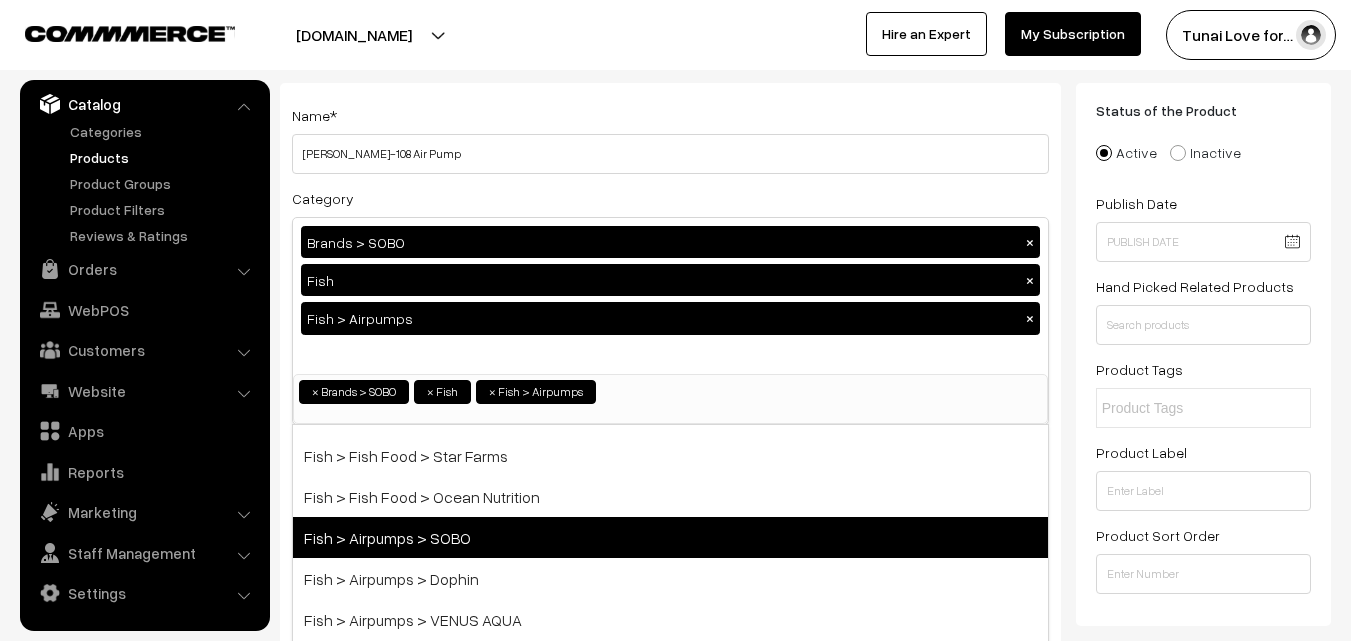 click on "Fish > Airpumps > SOBO" at bounding box center [670, 537] 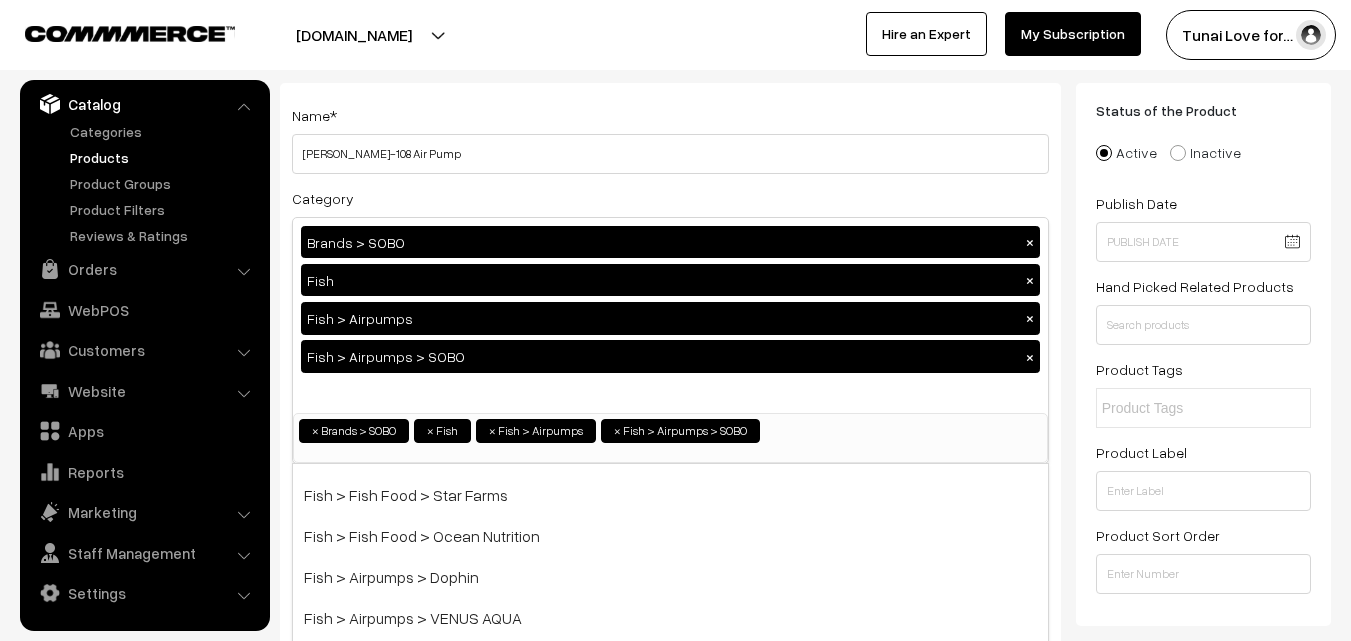 click on "Name  *
SOBO Sb-108 Air Pump
Category
Brands > SOBO × Fish × Fish > Airpumps × Fish > Airpumps > SOBO ×
Brands
Brands > TUNAI
Brands > OPTIMUM
Brands > SOBO
Brands > DOPHIN
Brands > VENUS AQUA
Brands > SUNSUN
Brands > STAR FARMS Fish Fish > Fish Food Turtle" at bounding box center (670, 1480) 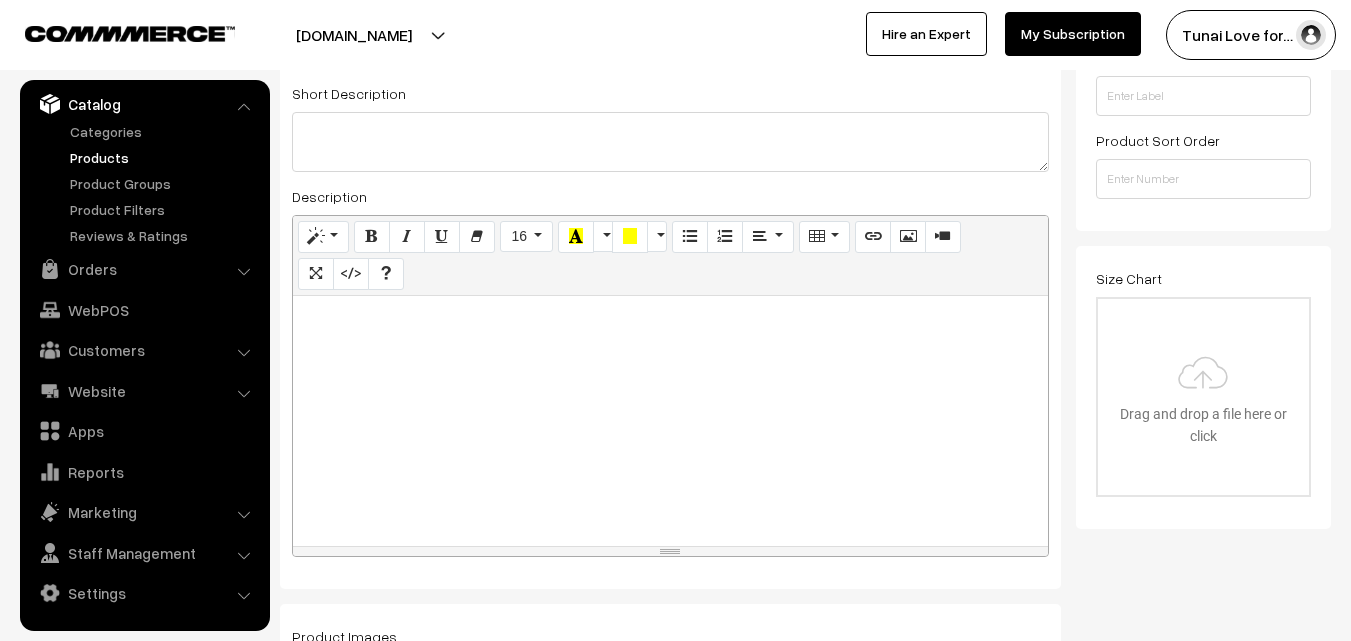 scroll, scrollTop: 500, scrollLeft: 0, axis: vertical 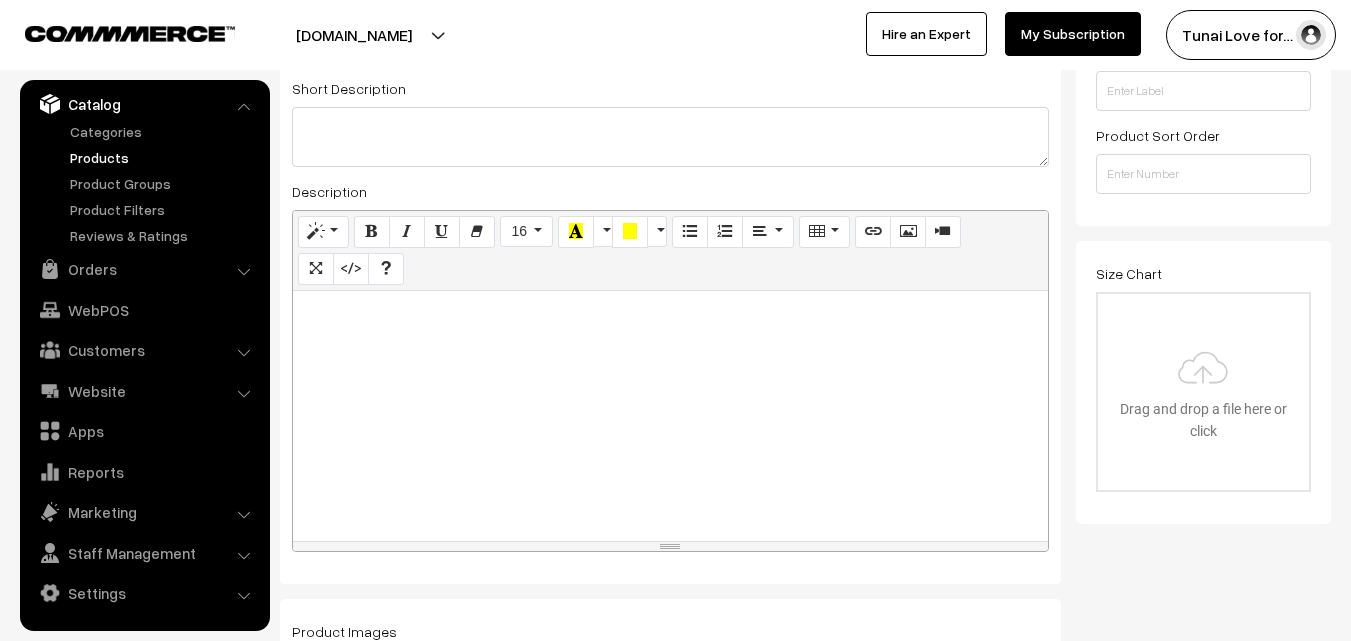 click at bounding box center [670, 416] 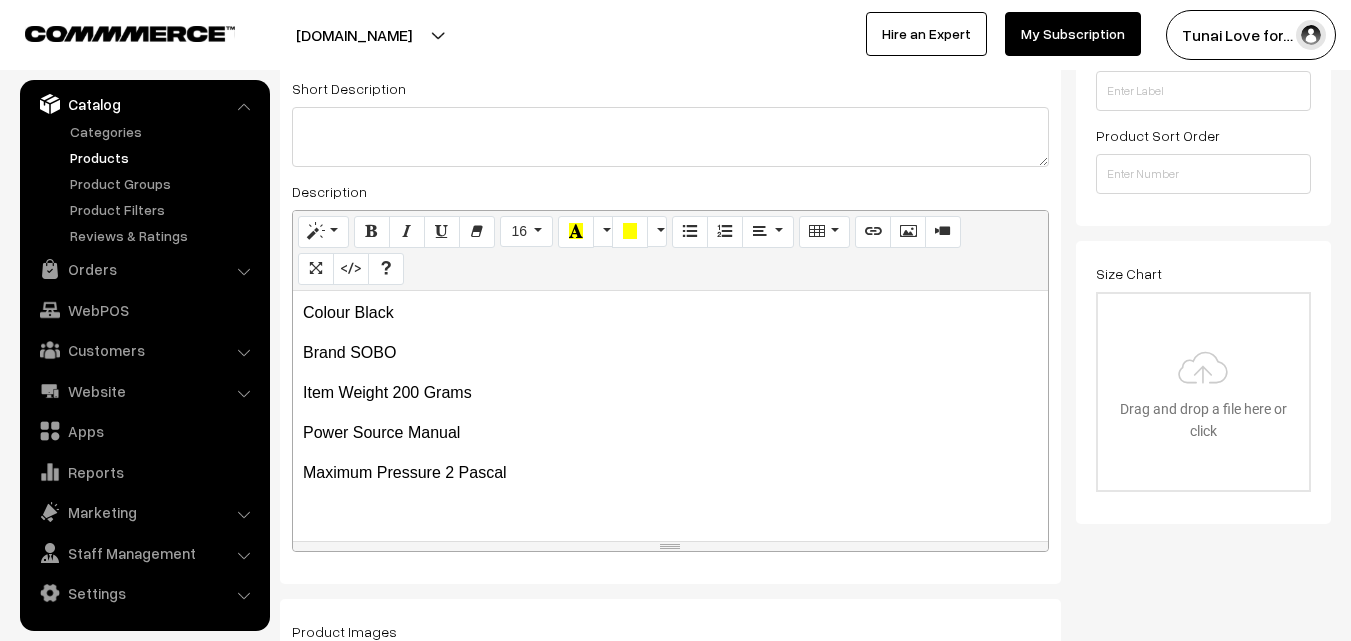 click on "Colour	Black" at bounding box center [670, 313] 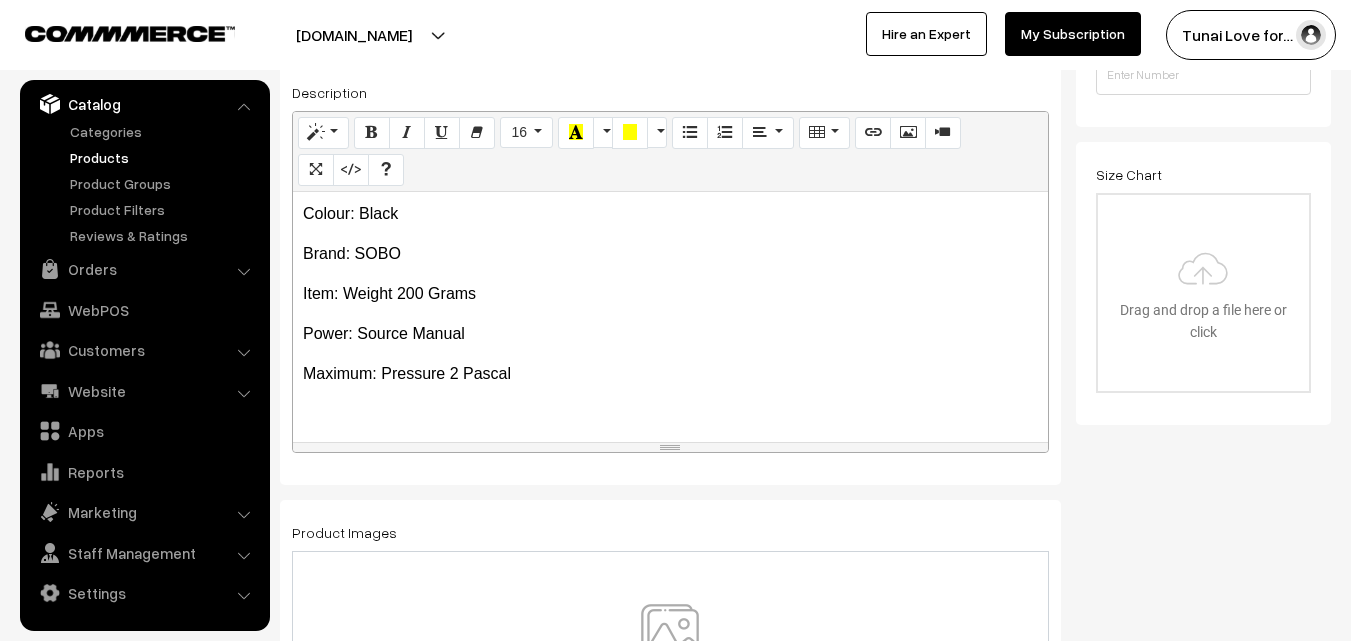 scroll, scrollTop: 600, scrollLeft: 0, axis: vertical 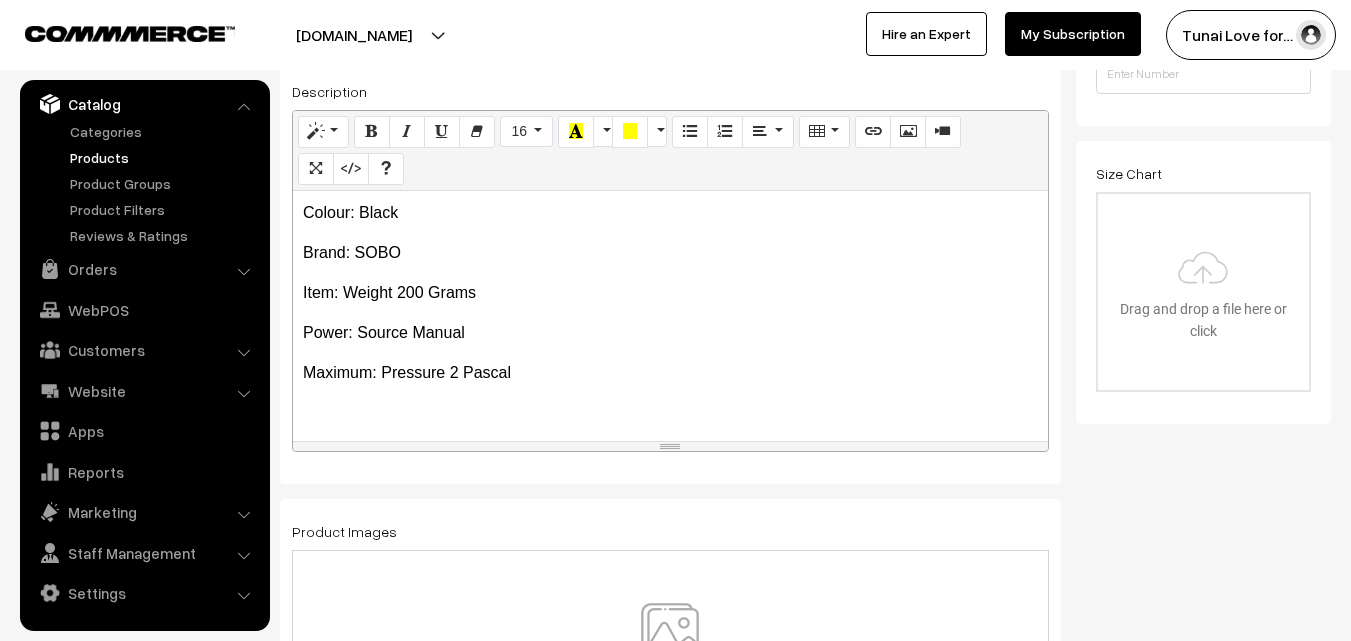 click on "Colour: Black" at bounding box center (670, 213) 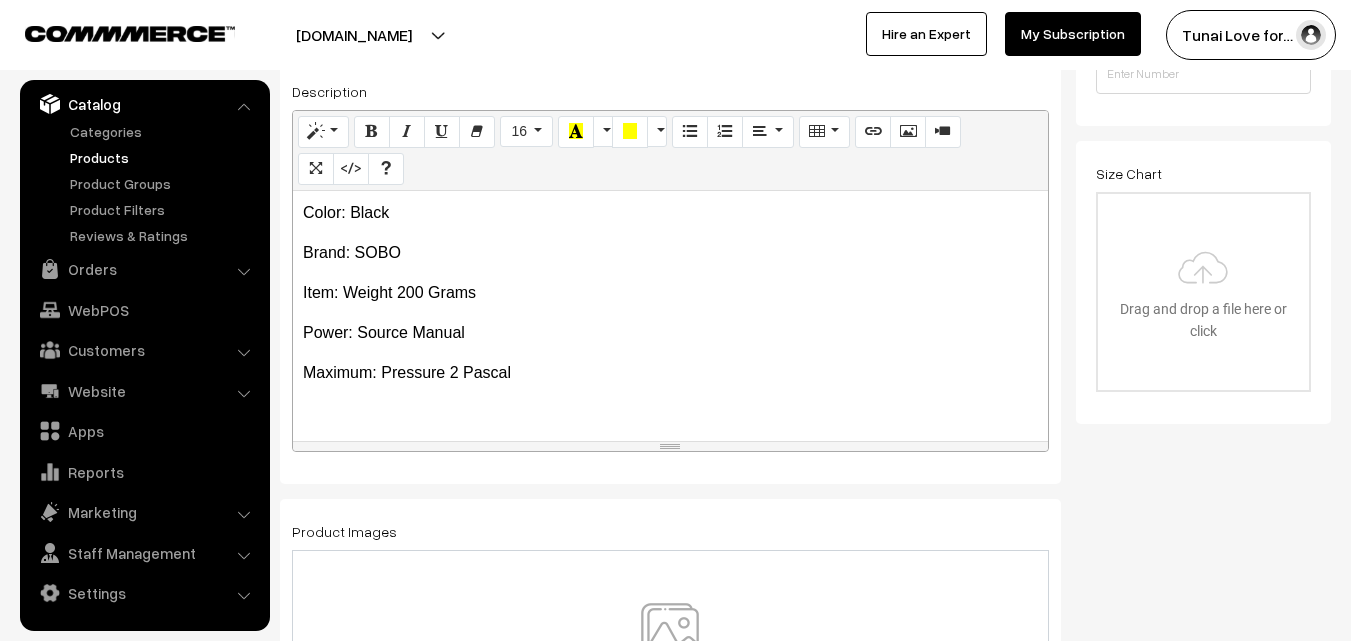 click on "Color: Black" at bounding box center [670, 213] 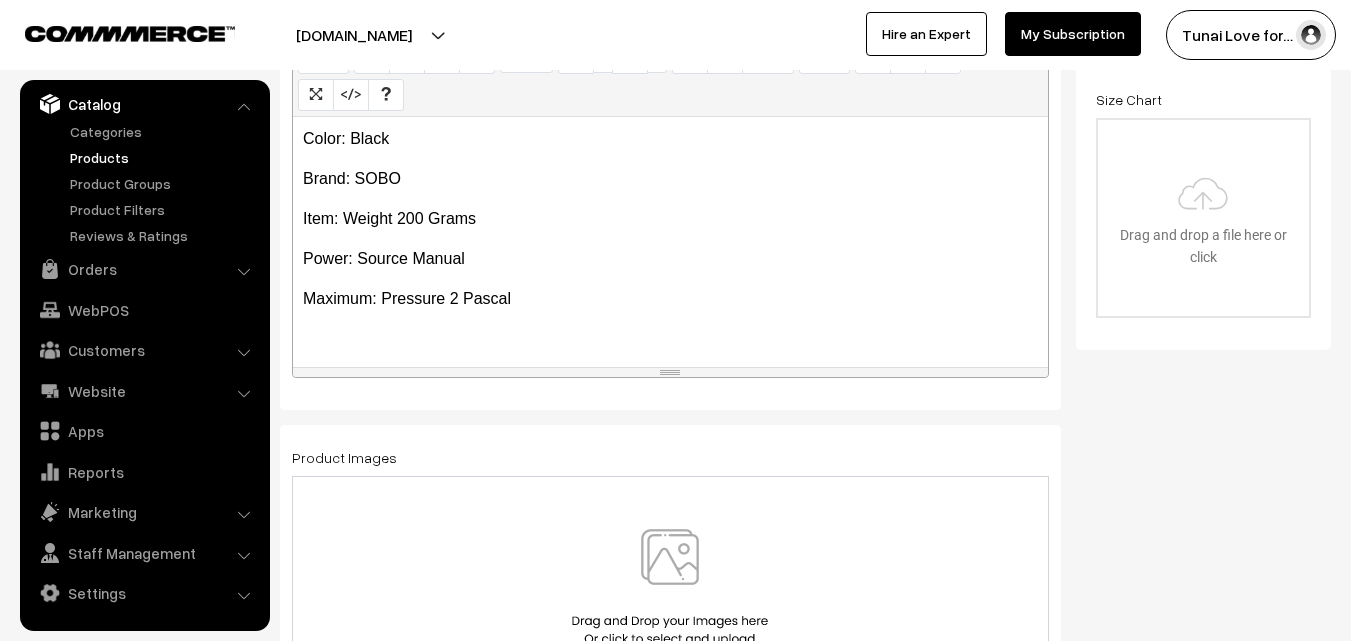 scroll, scrollTop: 900, scrollLeft: 0, axis: vertical 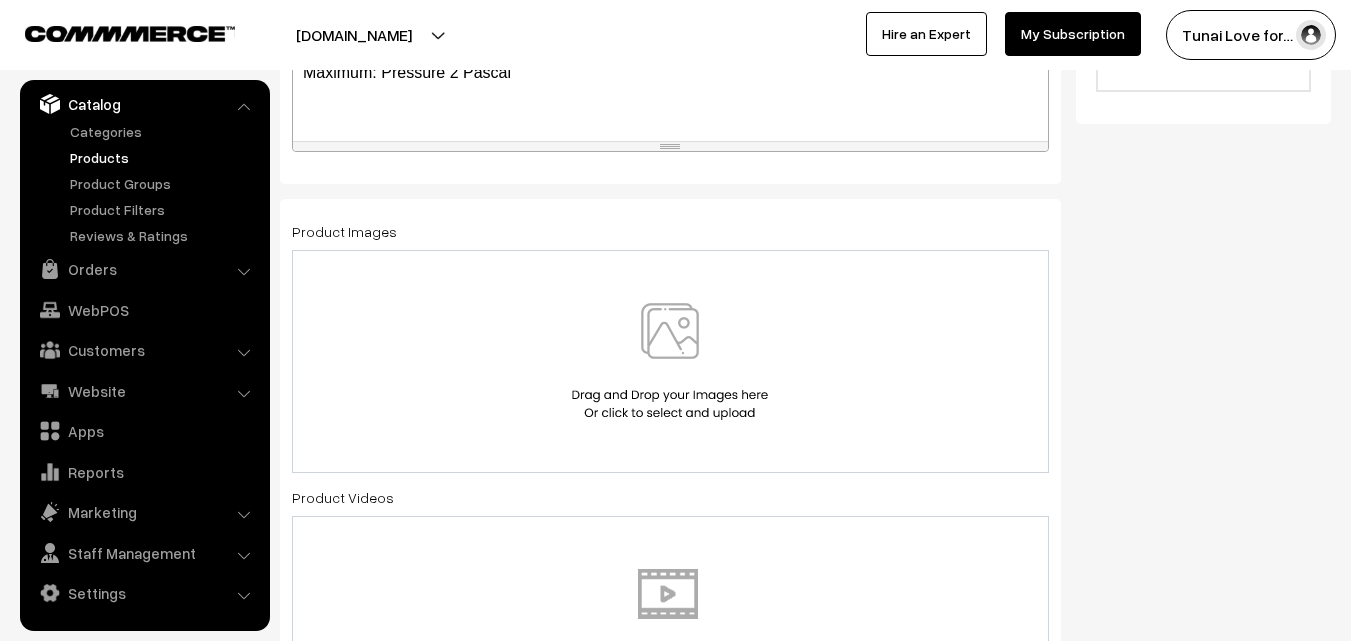 click at bounding box center [670, 361] 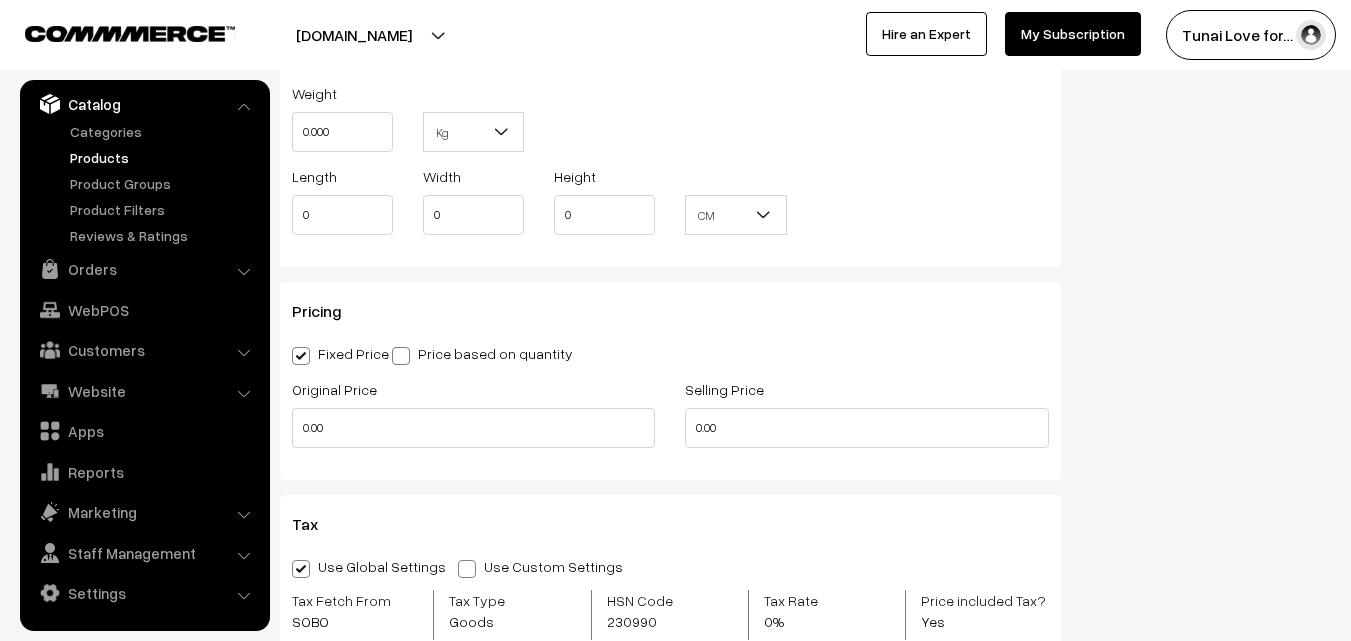 scroll, scrollTop: 1800, scrollLeft: 0, axis: vertical 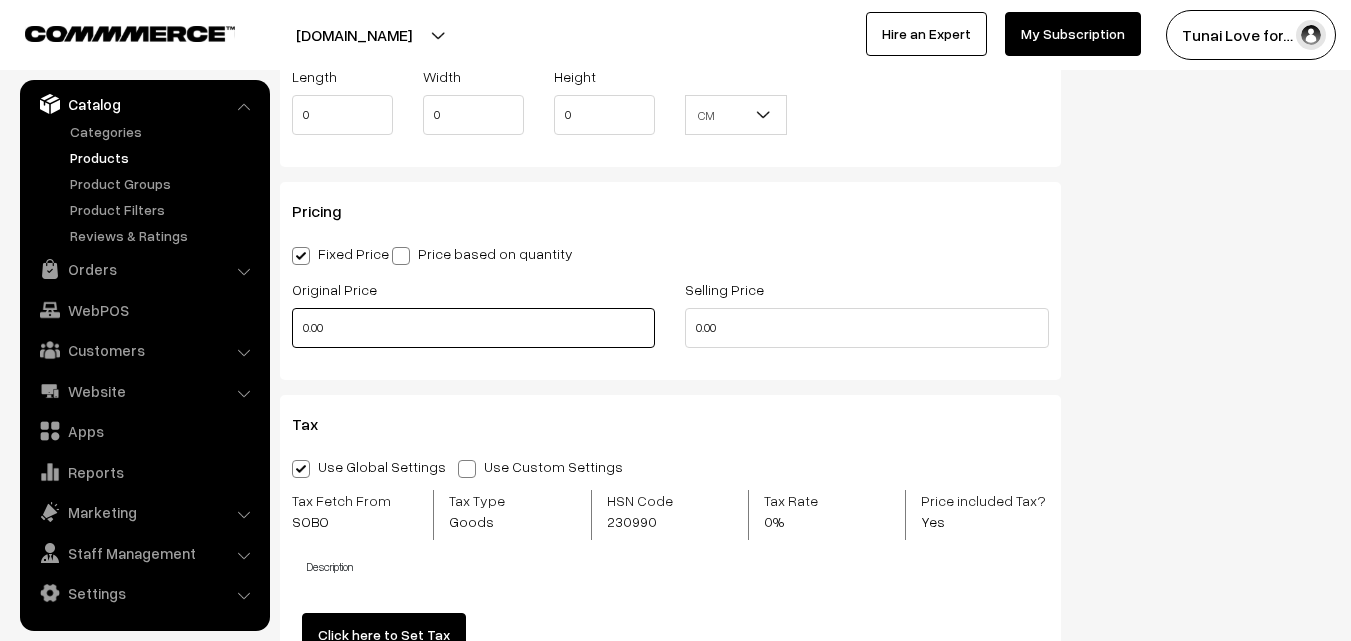 click on "0.00" at bounding box center [473, 328] 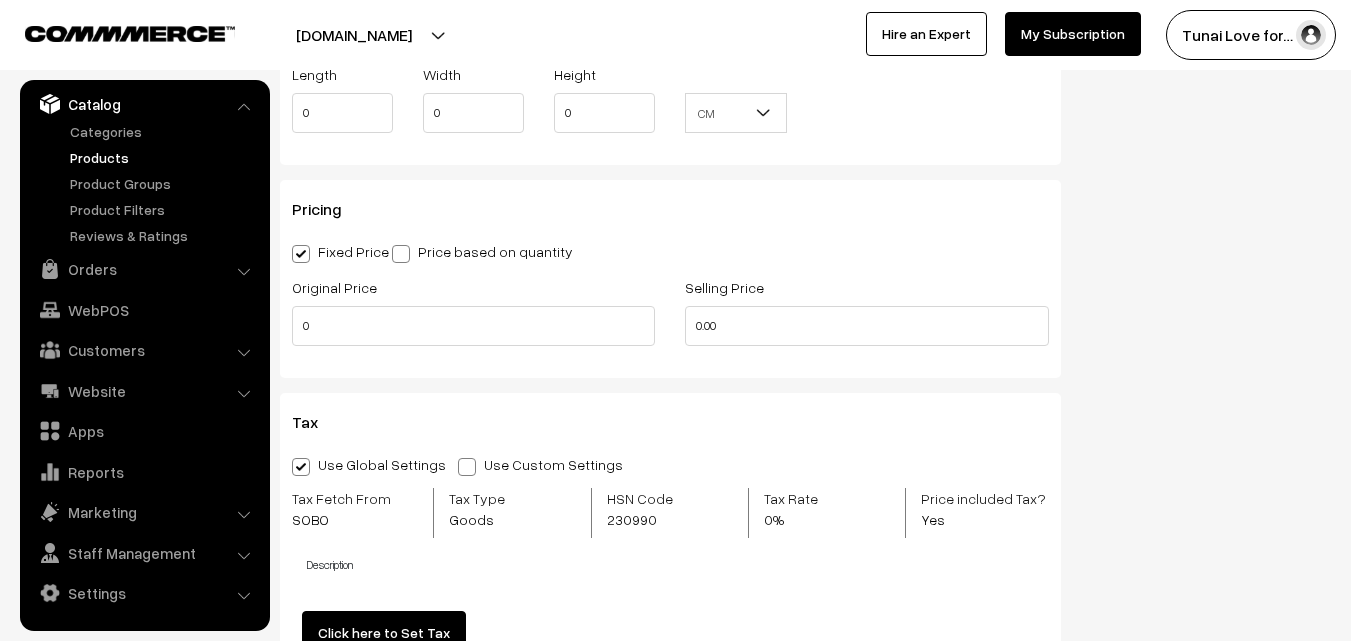 scroll, scrollTop: 1800, scrollLeft: 0, axis: vertical 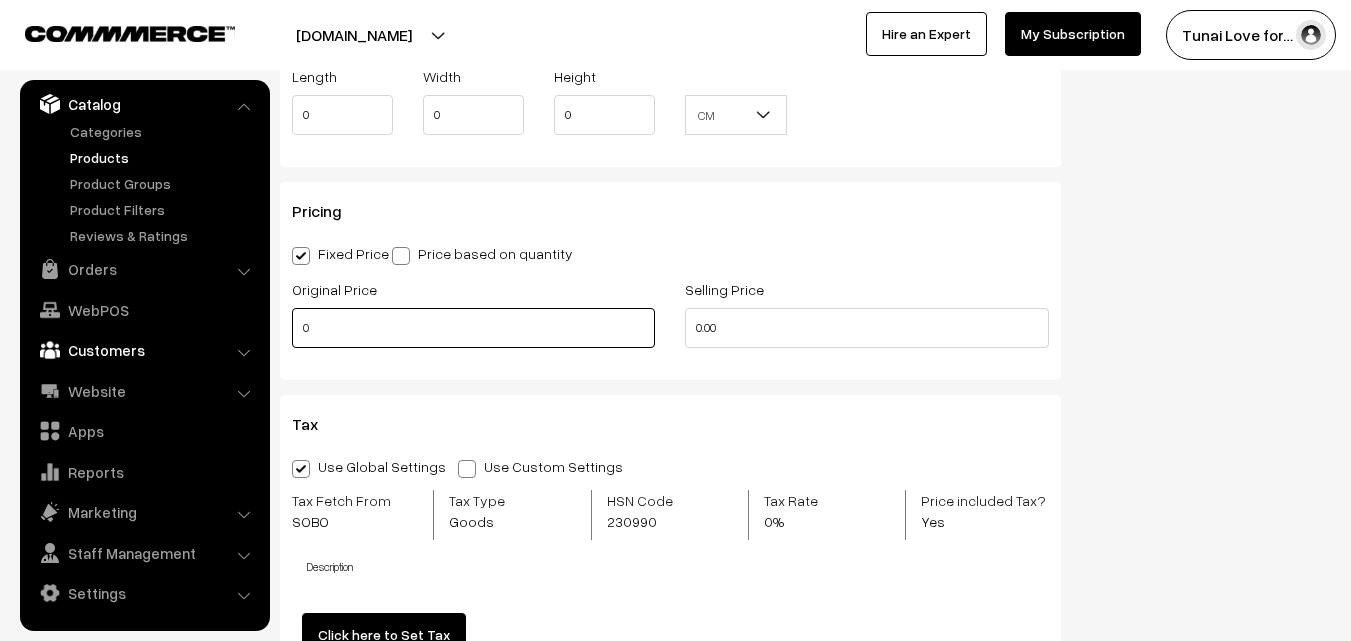 drag, startPoint x: 327, startPoint y: 339, endPoint x: 257, endPoint y: 341, distance: 70.028564 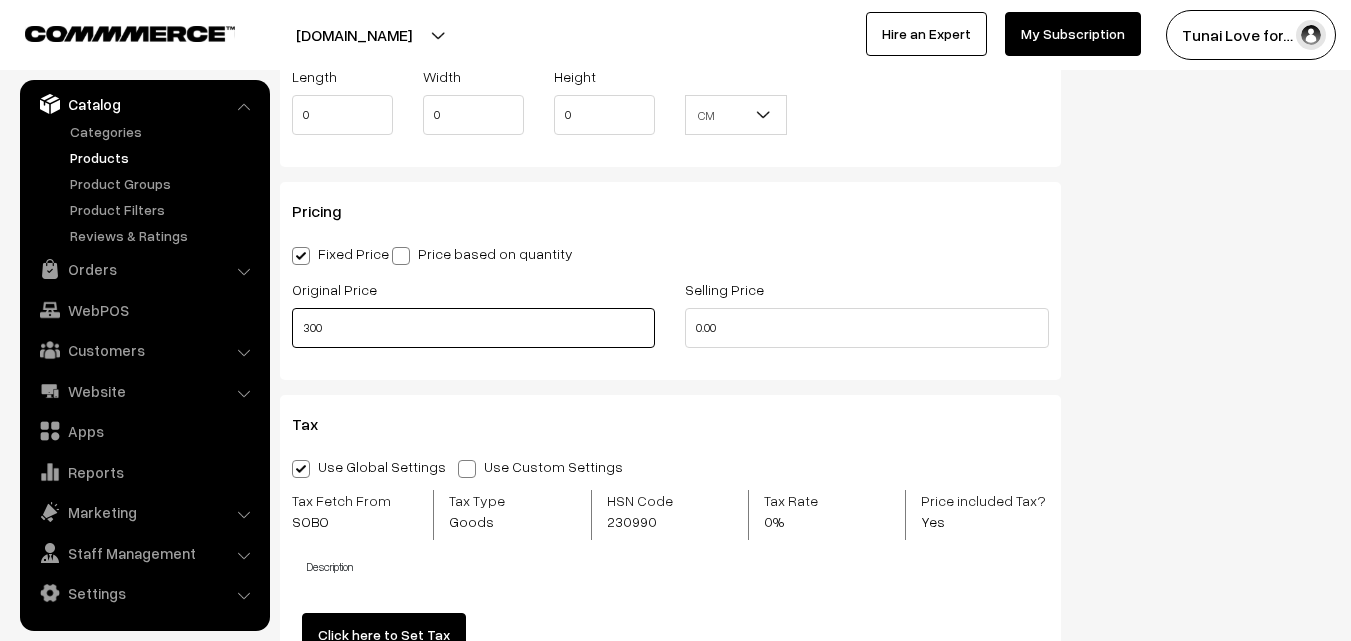 type on "300" 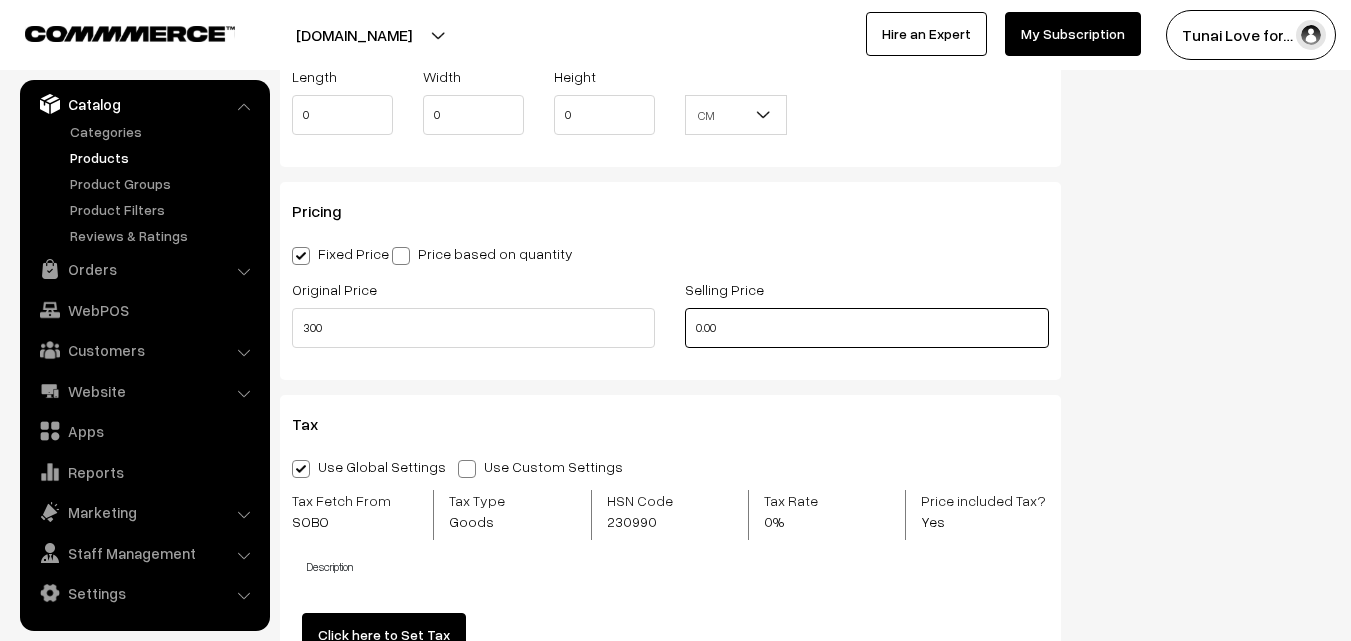drag, startPoint x: 736, startPoint y: 324, endPoint x: 687, endPoint y: 324, distance: 49 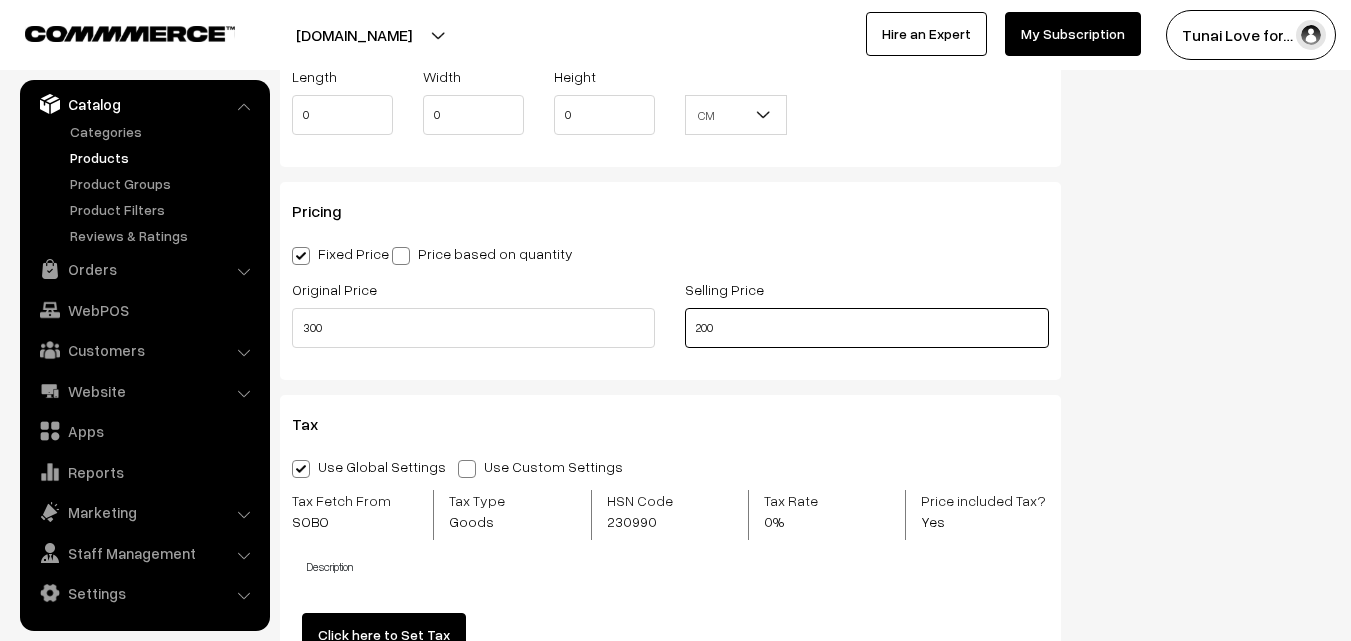 drag, startPoint x: 733, startPoint y: 325, endPoint x: 689, endPoint y: 326, distance: 44.011364 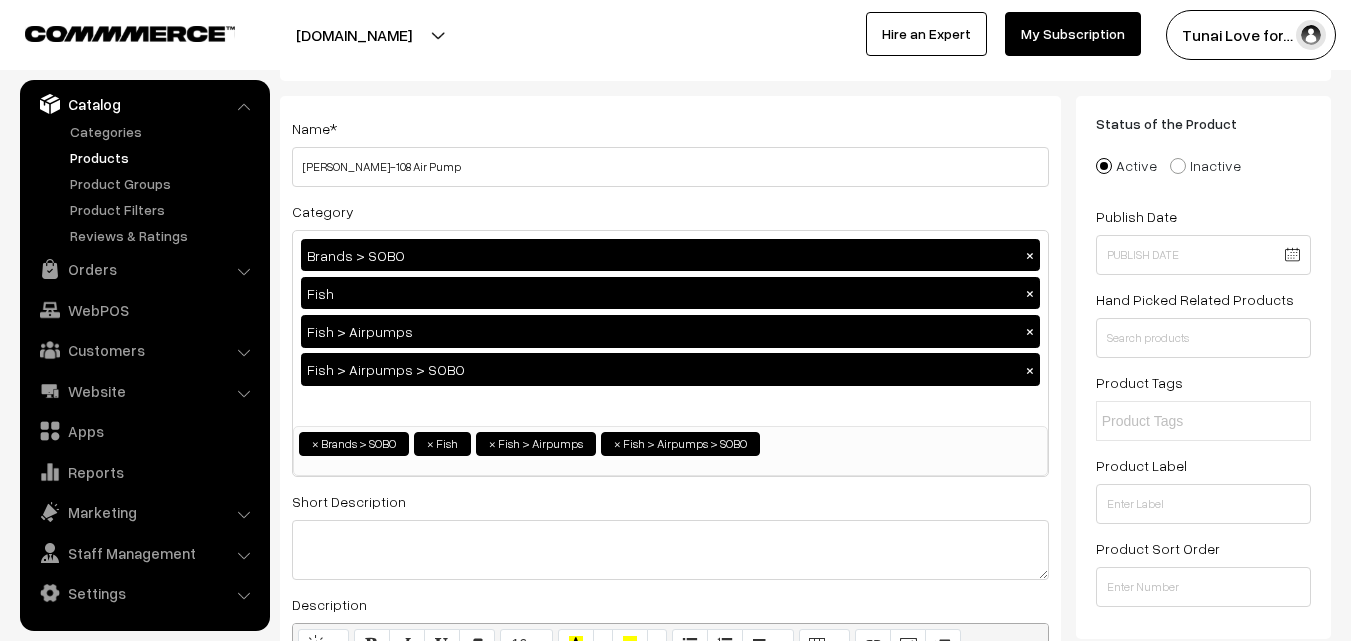 scroll, scrollTop: 0, scrollLeft: 0, axis: both 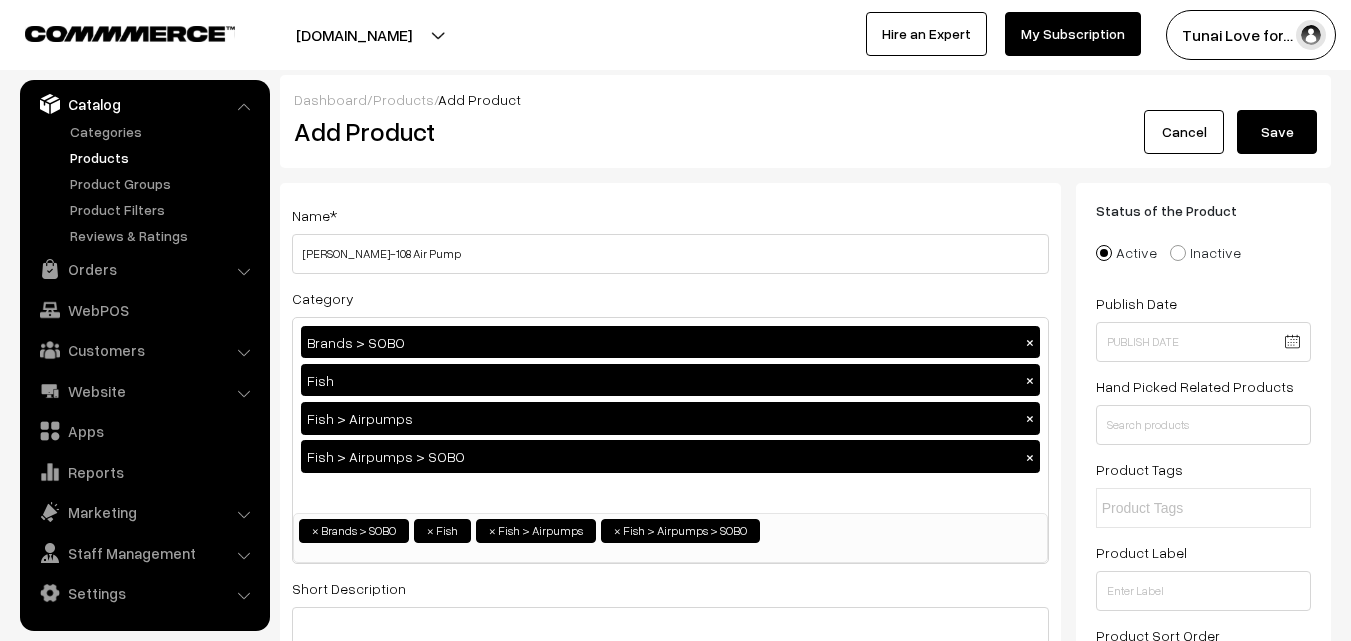 type on "200" 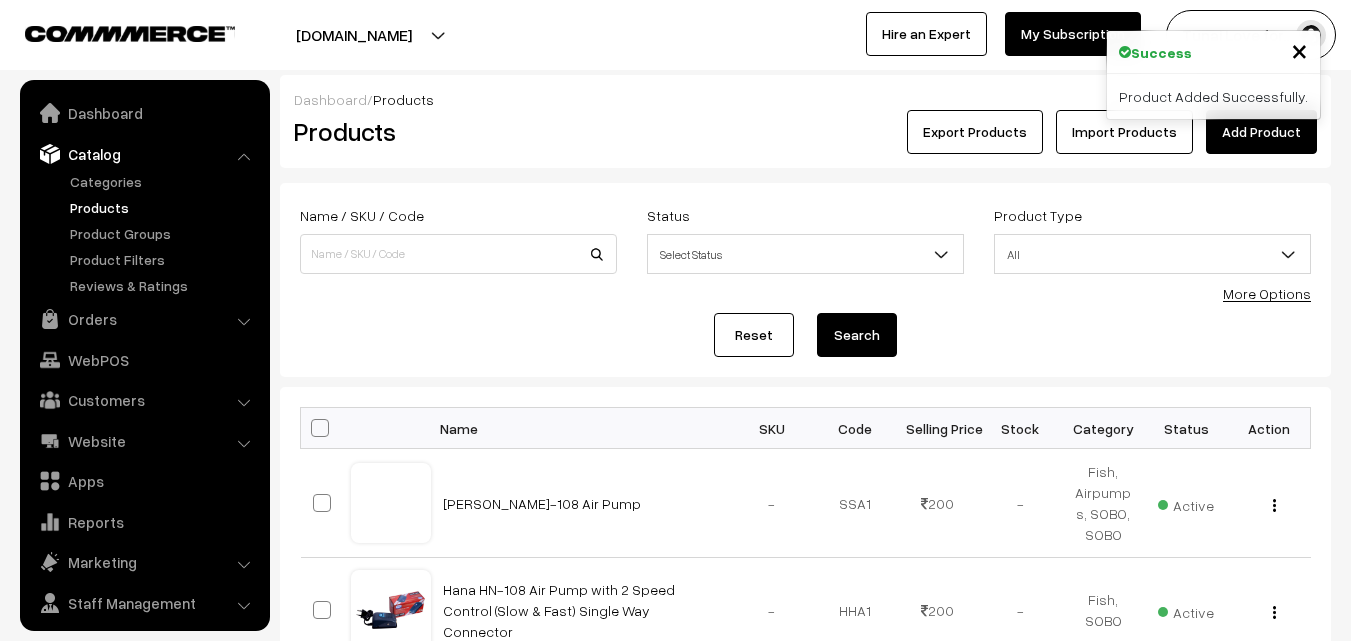 scroll, scrollTop: 0, scrollLeft: 0, axis: both 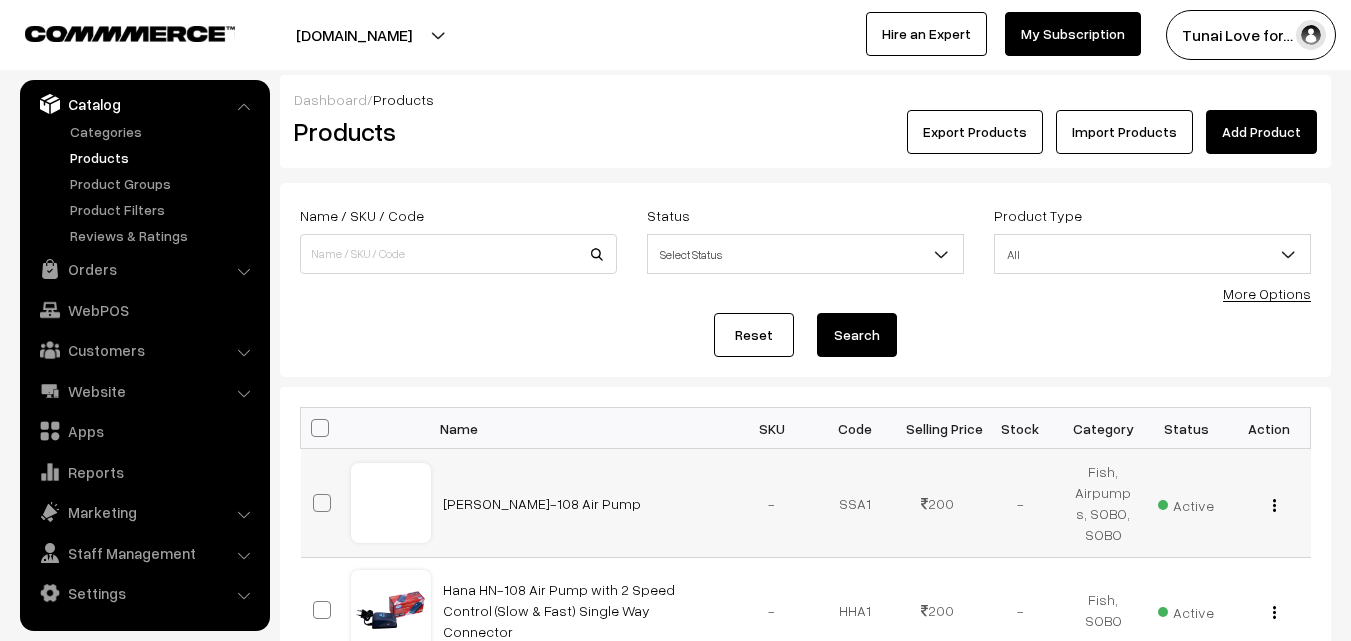 click on "View
Edit
Delete" at bounding box center (1269, 503) 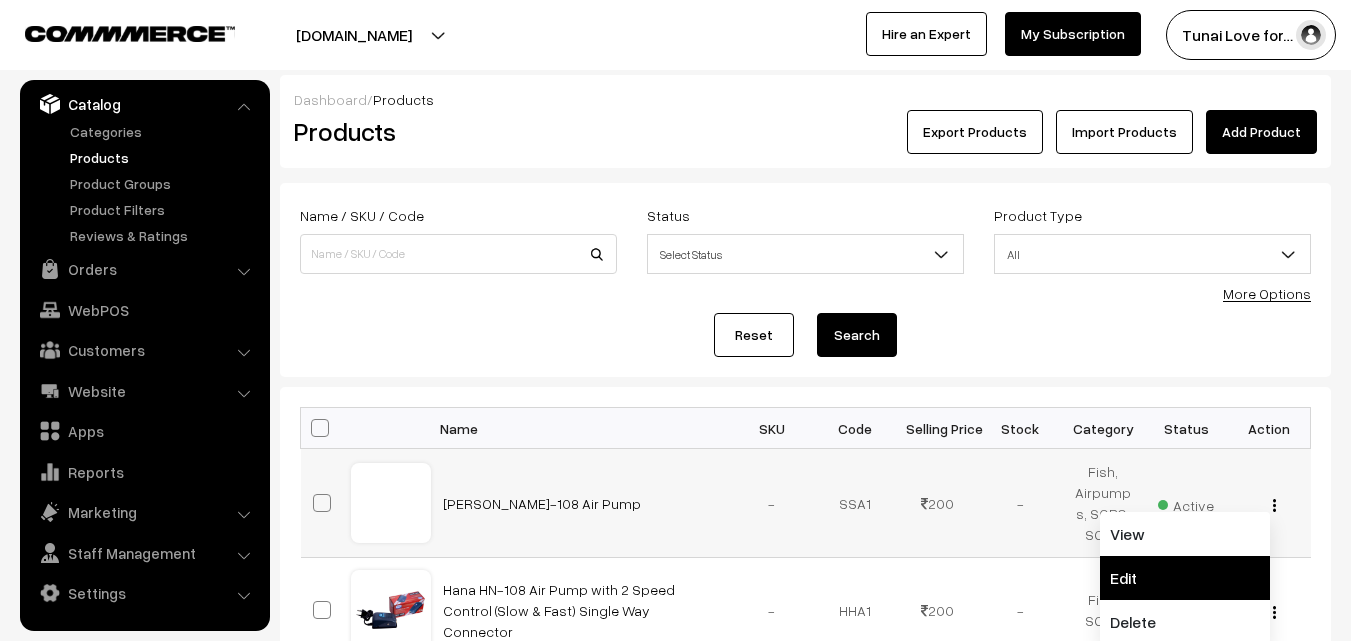 click on "Edit" at bounding box center [1185, 578] 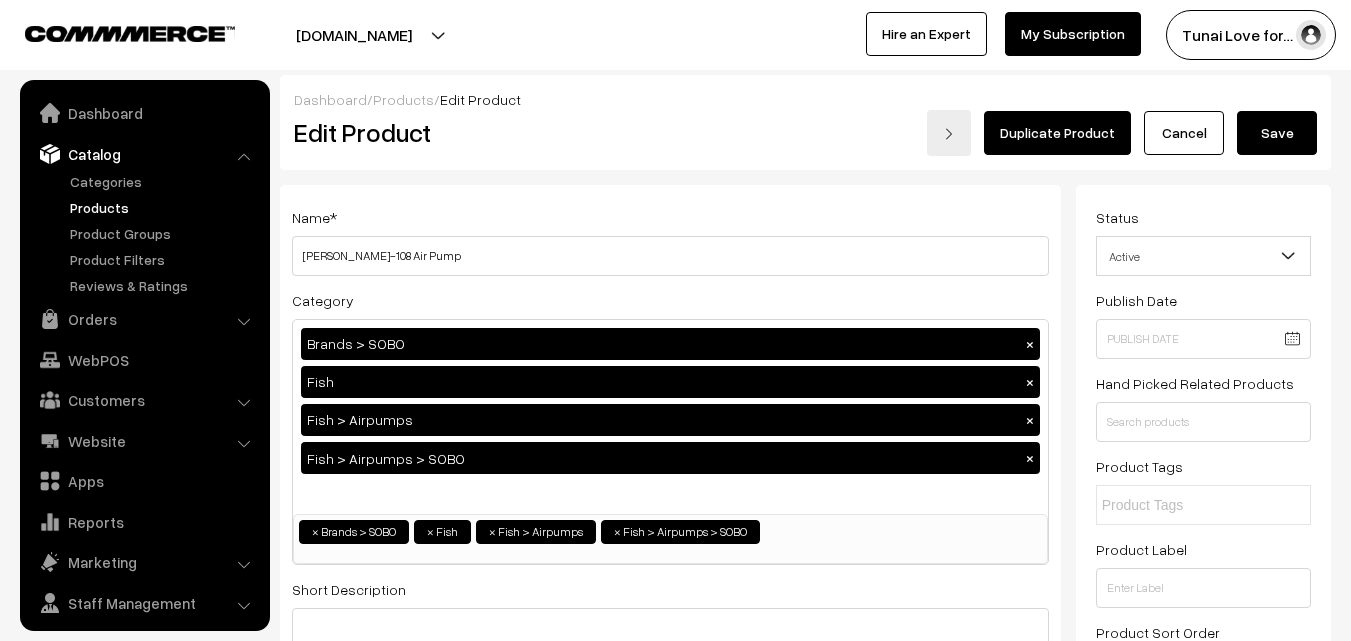 scroll, scrollTop: 0, scrollLeft: 0, axis: both 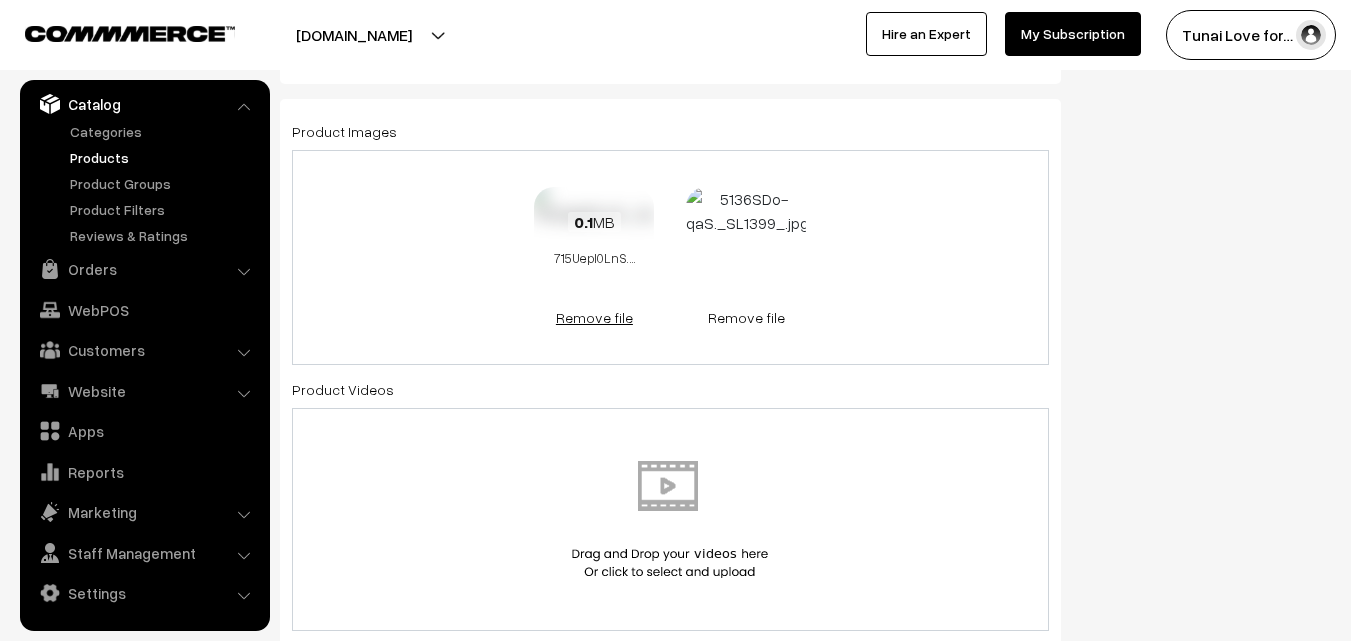 click on "Remove file" at bounding box center [594, 317] 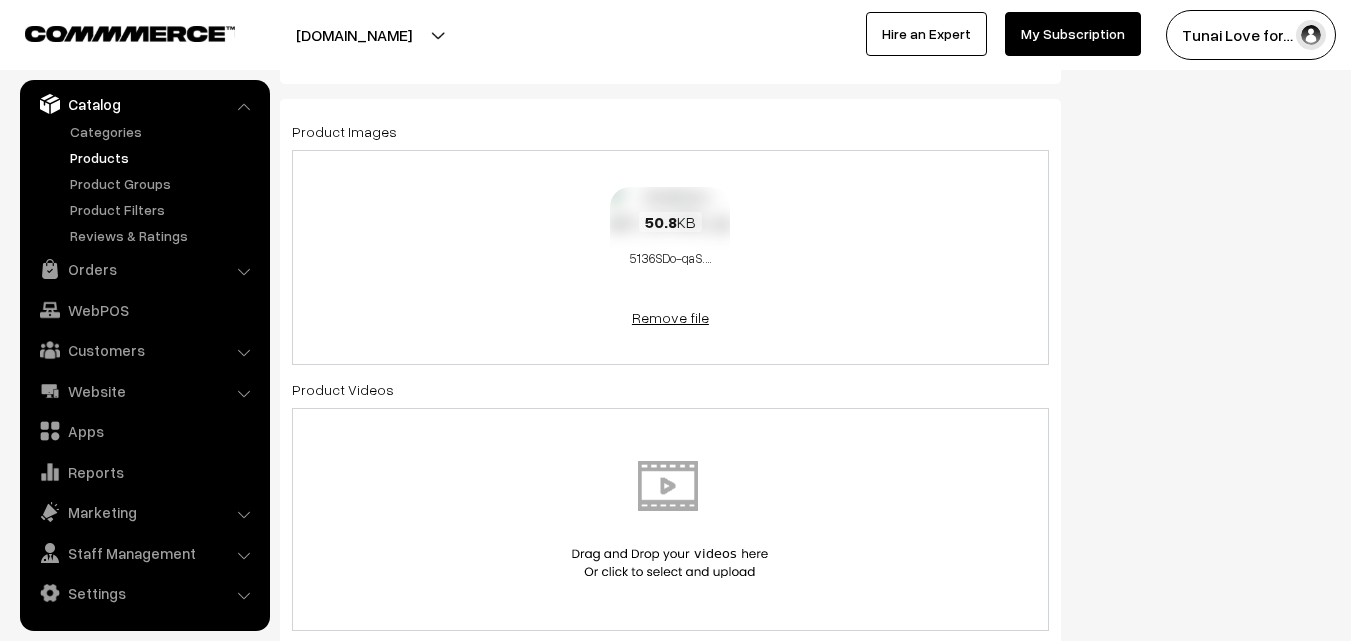 click on "Remove file" at bounding box center [670, 317] 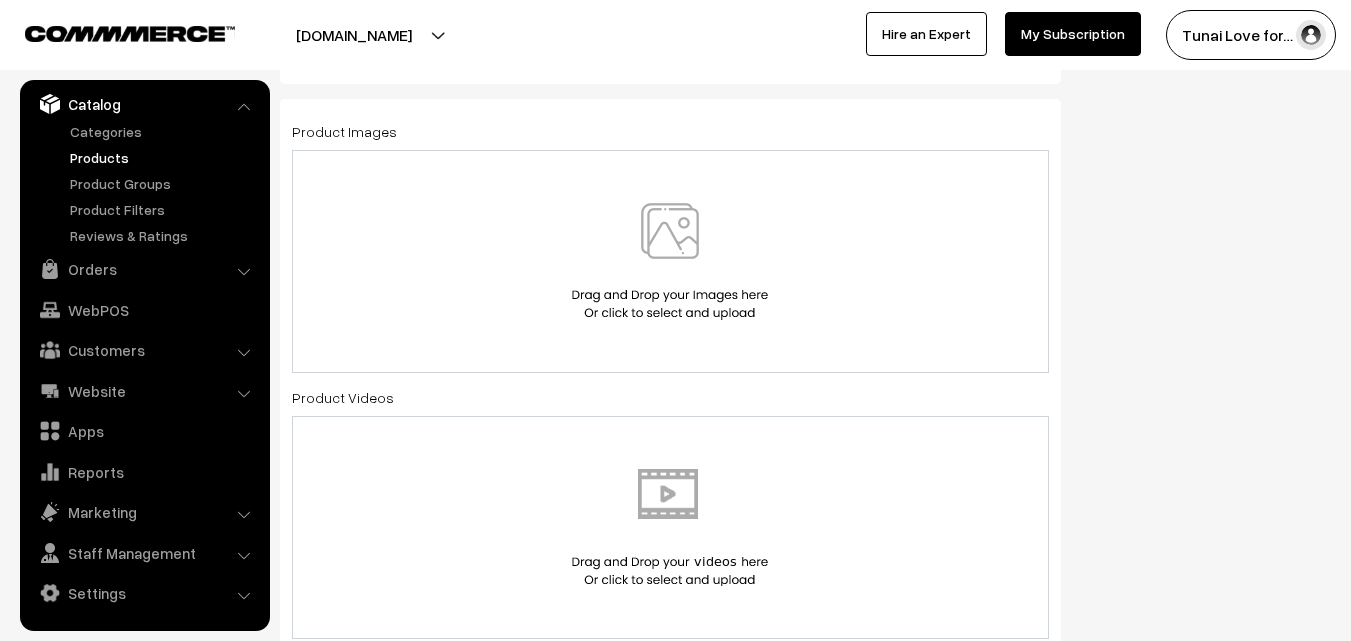 click at bounding box center [670, 261] 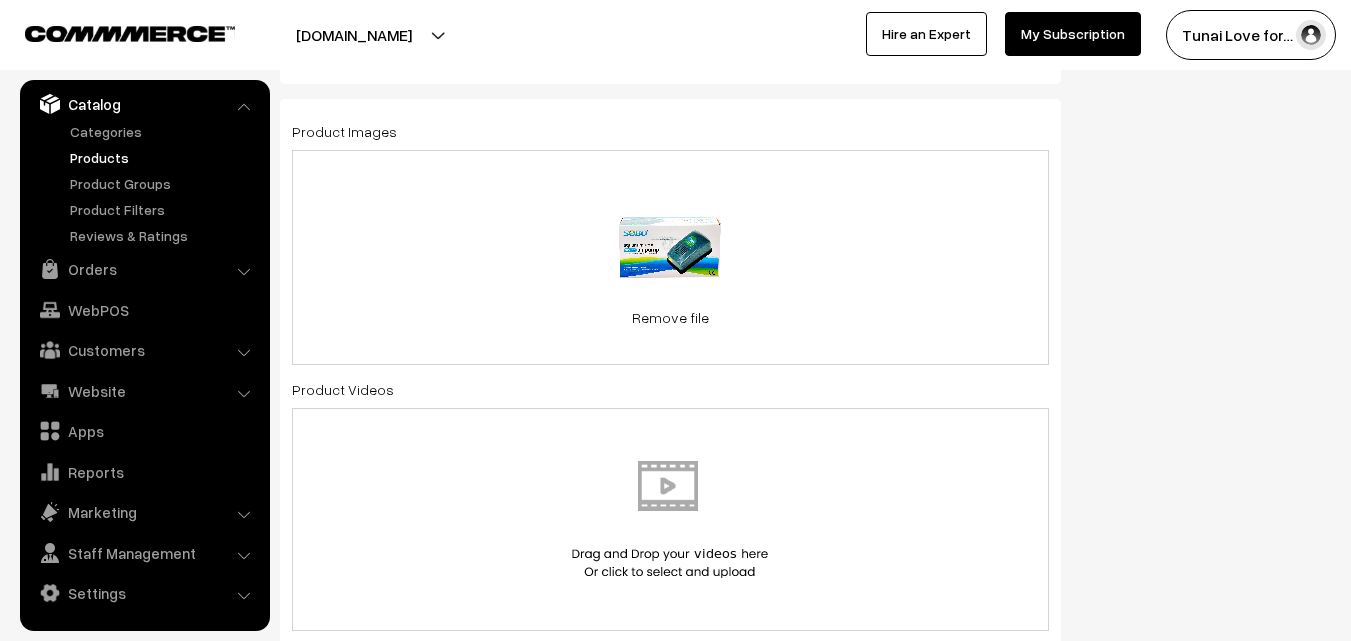 click on "0.6  MB      715UepI0LnS._SL1285_.jpg                         Check                                                      Error                                                           Remove file" at bounding box center [670, 257] 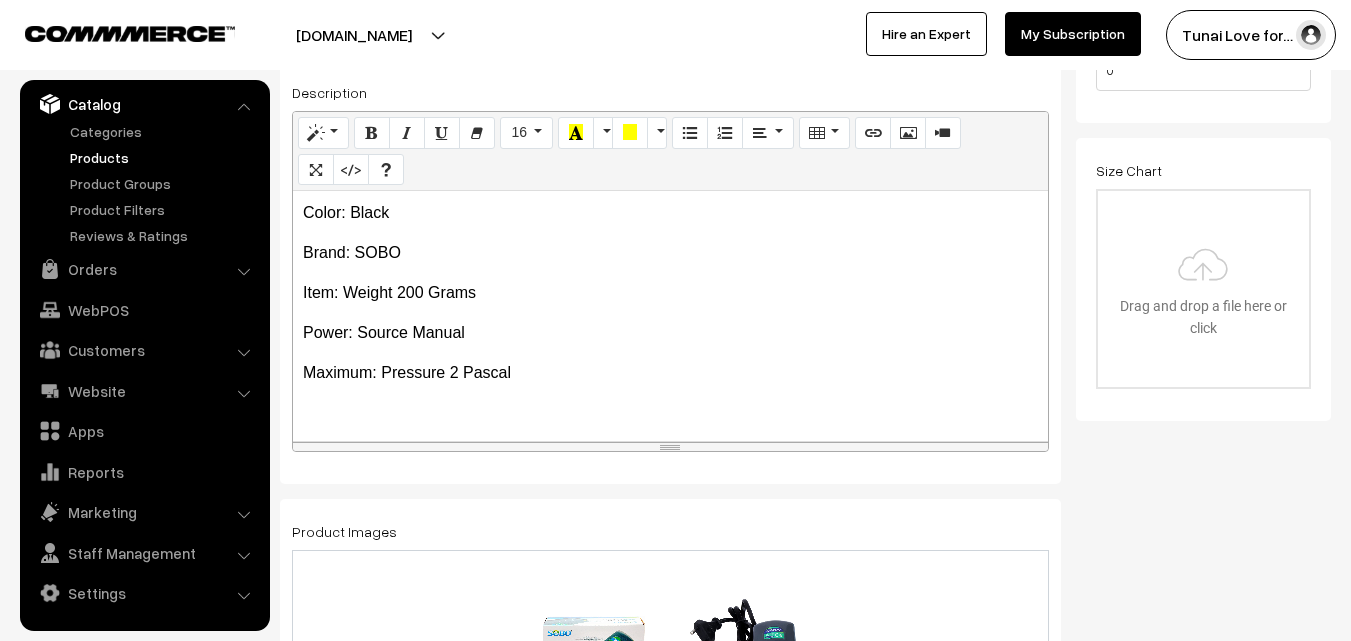 scroll, scrollTop: 0, scrollLeft: 0, axis: both 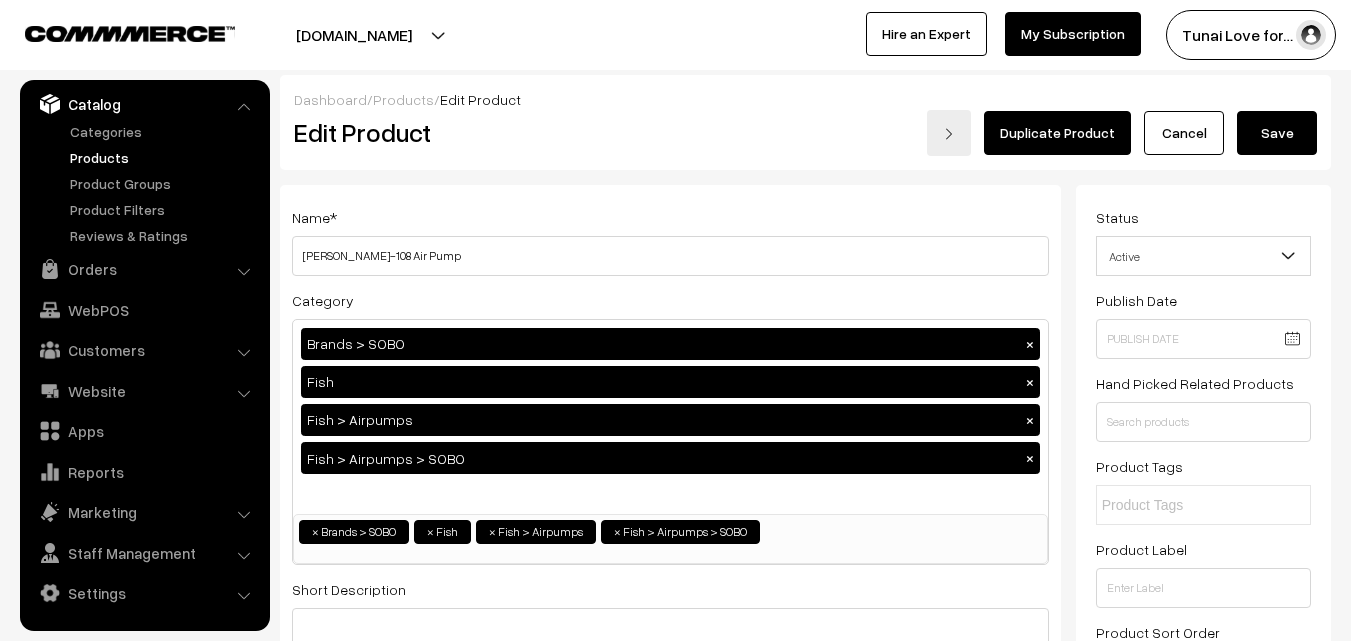 click on "Save" at bounding box center (1277, 133) 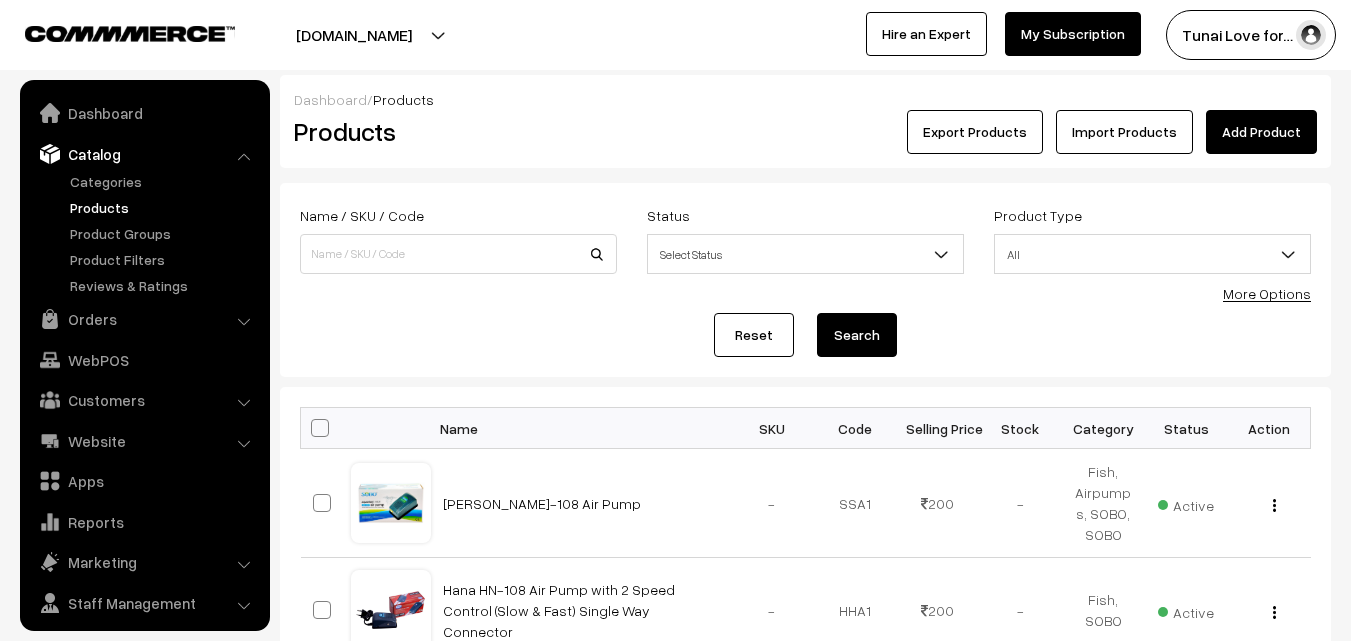 scroll, scrollTop: 0, scrollLeft: 0, axis: both 